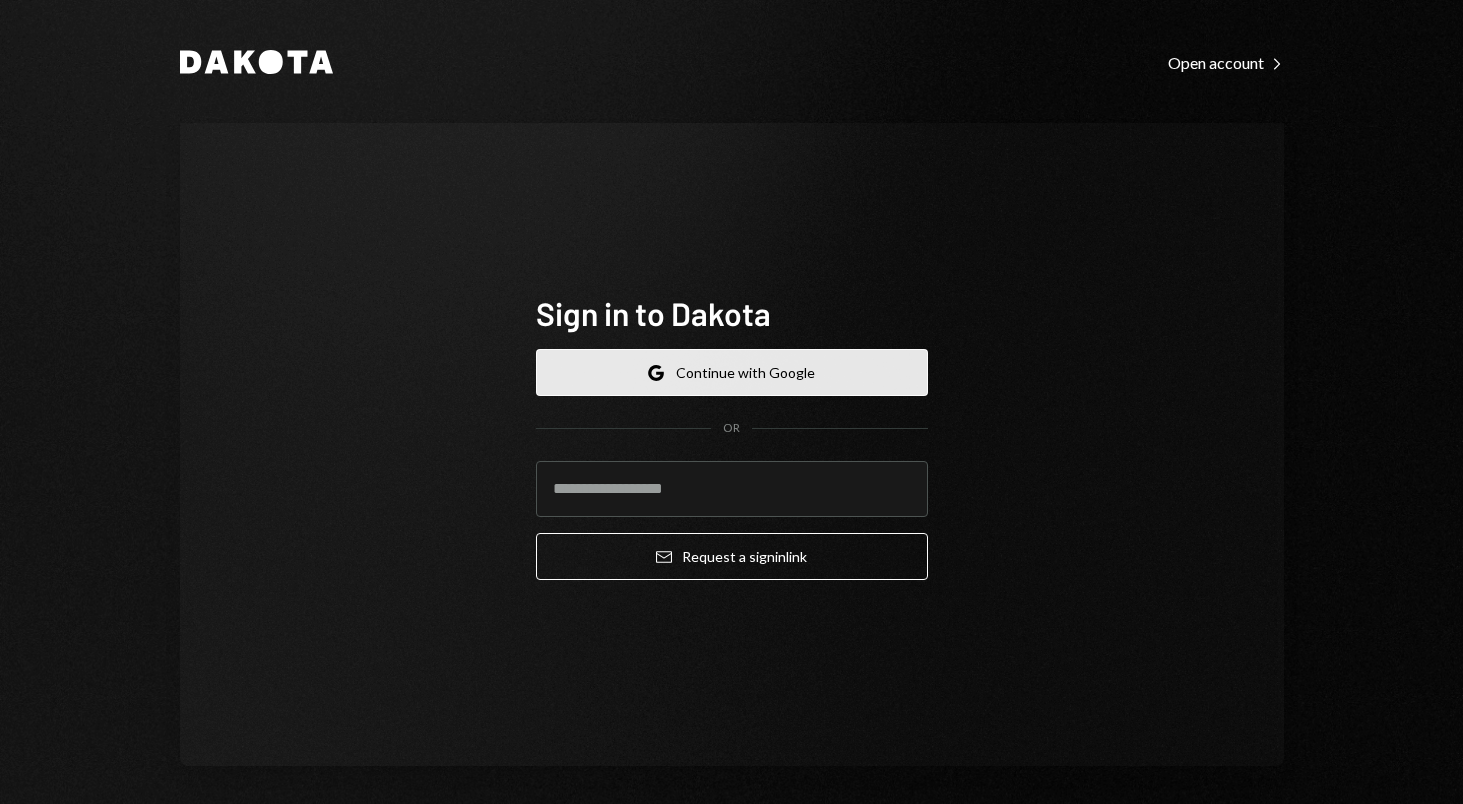 scroll, scrollTop: 0, scrollLeft: 0, axis: both 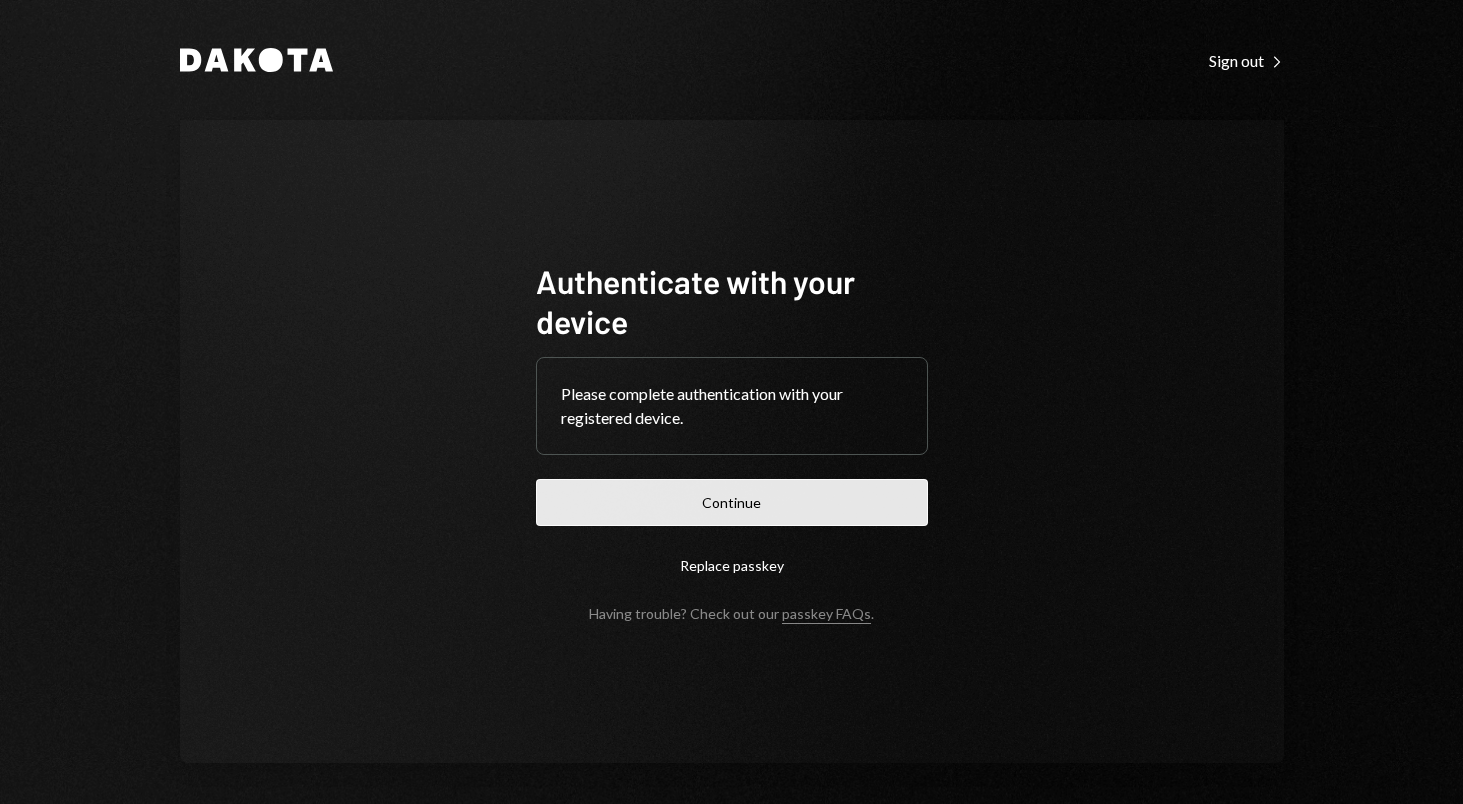click on "Continue" at bounding box center (732, 502) 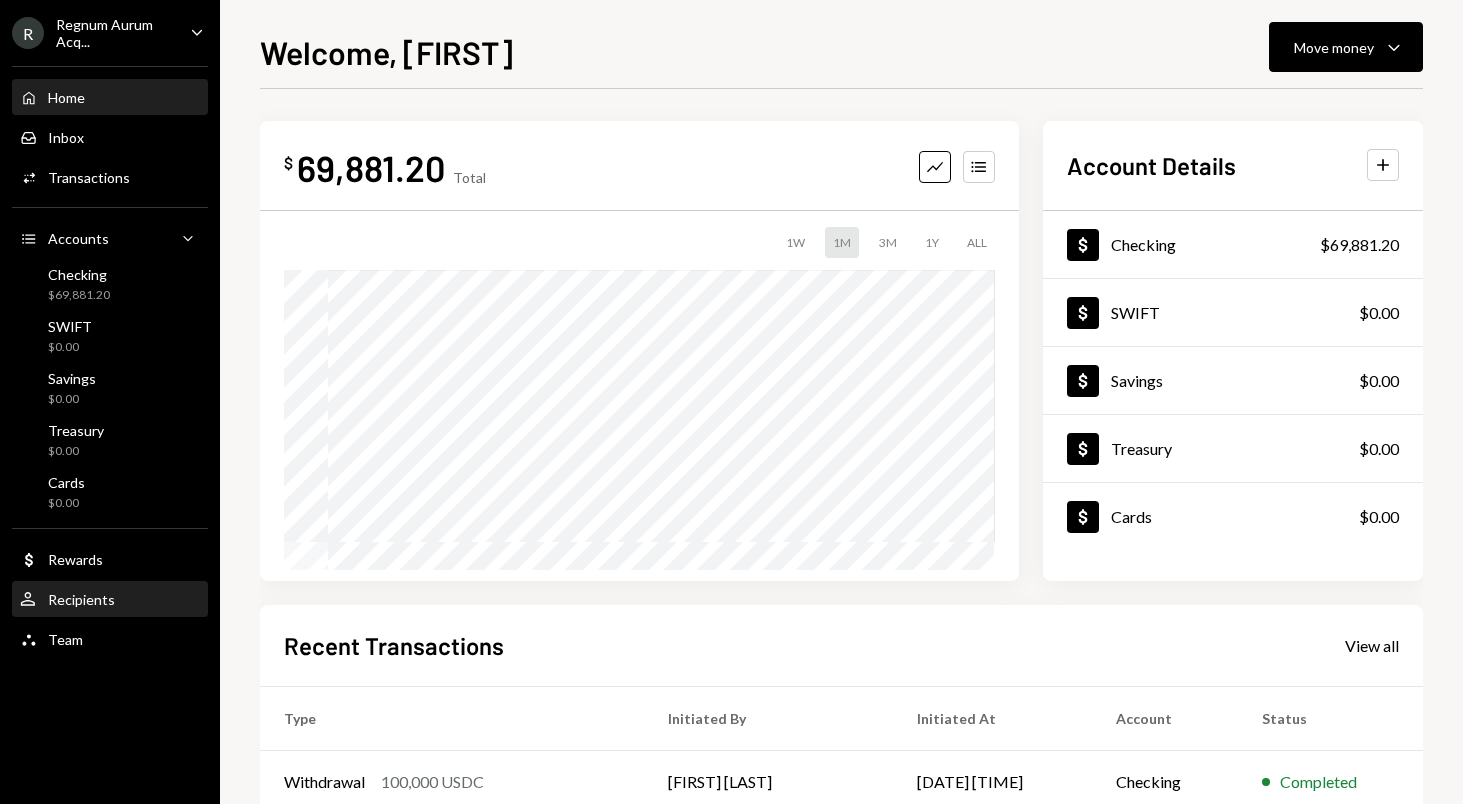 click on "User Recipients" at bounding box center (110, 600) 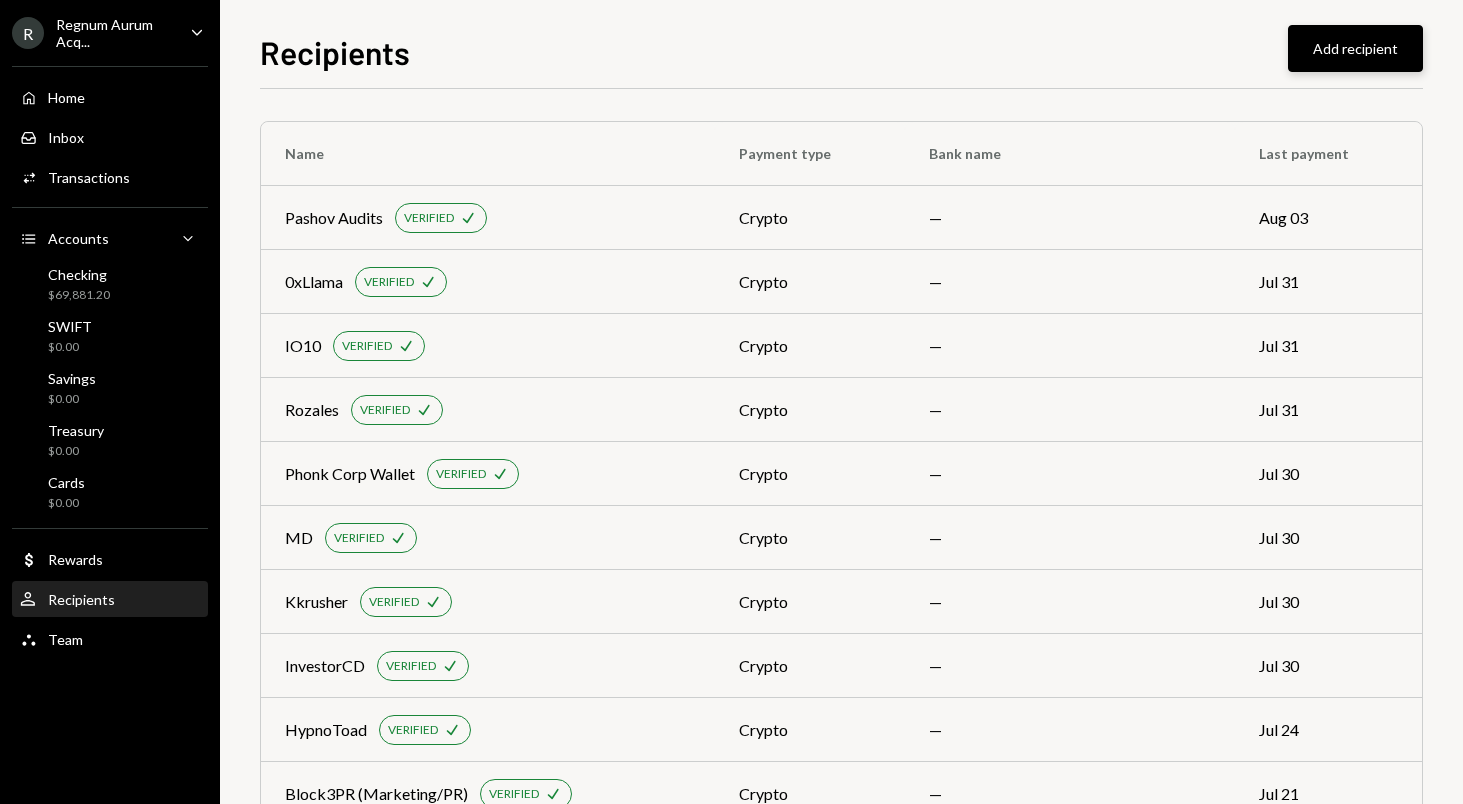click on "Add recipient" at bounding box center (1355, 48) 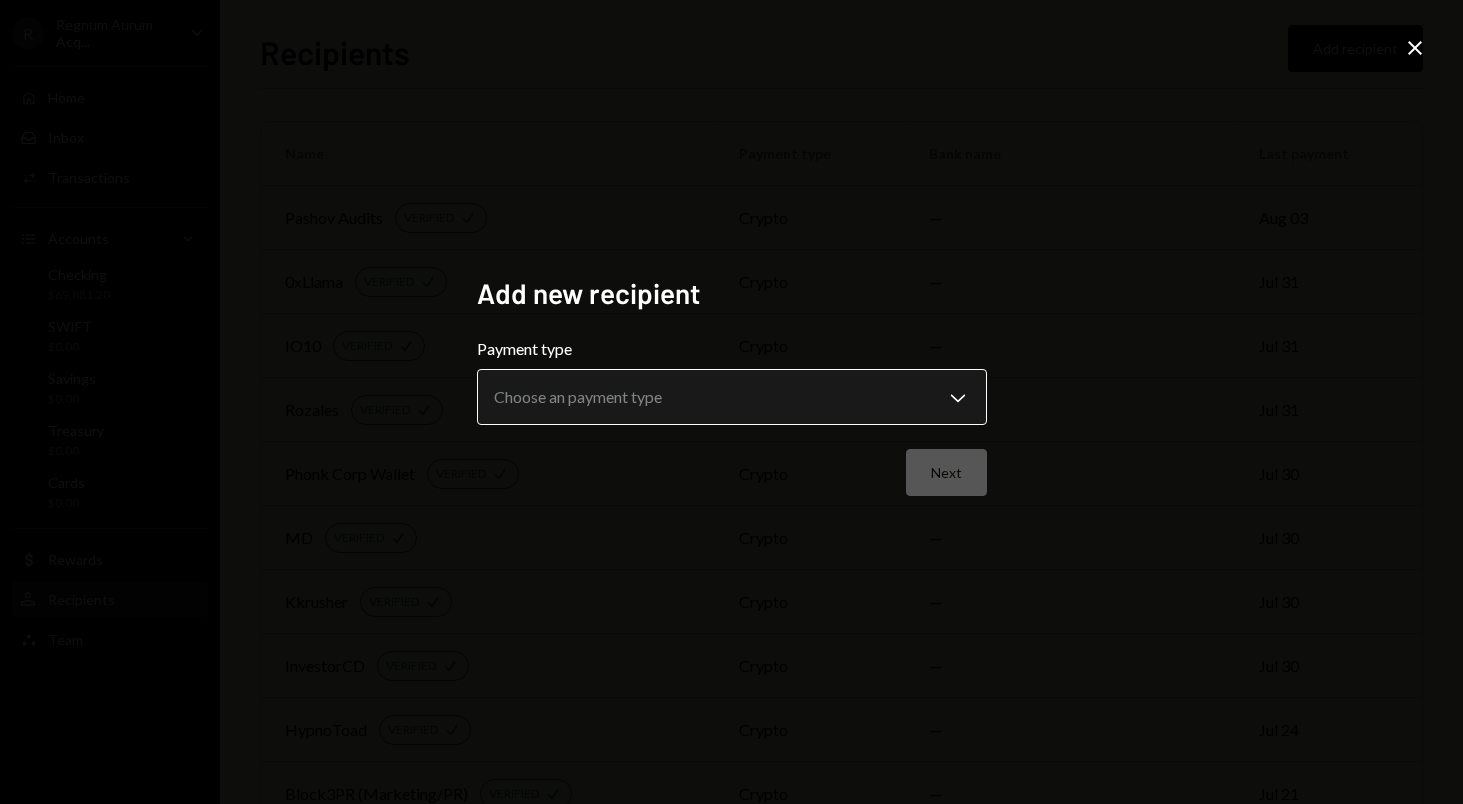 click on "R Regnum Aurum Acq... Caret Down Home Home Inbox Inbox Activities Transactions Accounts Accounts Caret Down Checking $69,881.20 SWIFT $0.00 Savings $0.00 Treasury $0.00 Cards $0.00 Dollar Rewards User Recipients Team Recipients Add recipient Name Payment type Bank name Last payment [LAST] Audits VERIFIED Check crypto — [DATE] [REDACTED] VERIFIED Check crypto — [DATE] IO10 VERIFIED Check crypto — [DATE] [LAST] VERIFIED Check crypto — [DATE] Phonk Corp Wallet VERIFIED Check crypto — [DATE] MD VERIFIED Check crypto — [DATE] Kkrusher VERIFIED Check crypto — [DATE] InvestorCD VERIFIED Check crypto — [DATE] HypnoToad  VERIFIED Check crypto — [DATE] Block3PR (Marketing/PR) VERIFIED Check crypto — [DATE] BABs (GTM/Design) VERIFIED Check crypto — [DATE] Tau Labs (Tokenomics) VERIFIED Check crypto — [DATE] Nuel VERIFIED Check crypto — [DATE] InuY4sh4 VERIFIED Check crypto — [DATE] RAAC Marketing Wallet VERIFIED Check crypto — [DATE] Regnum Aurum Acquisition Corp. wire SSB Bank [DATE]" at bounding box center (731, 402) 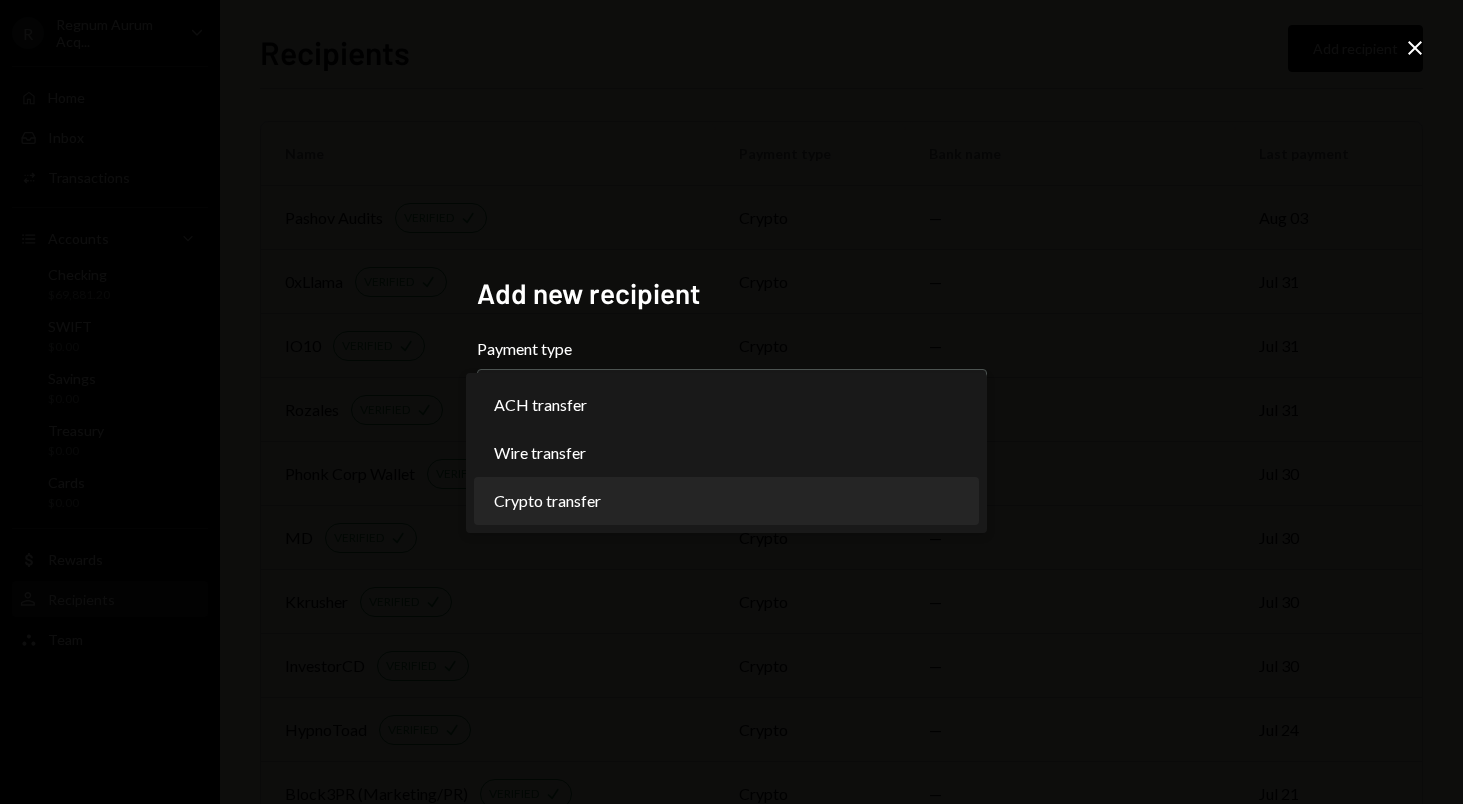 select on "******" 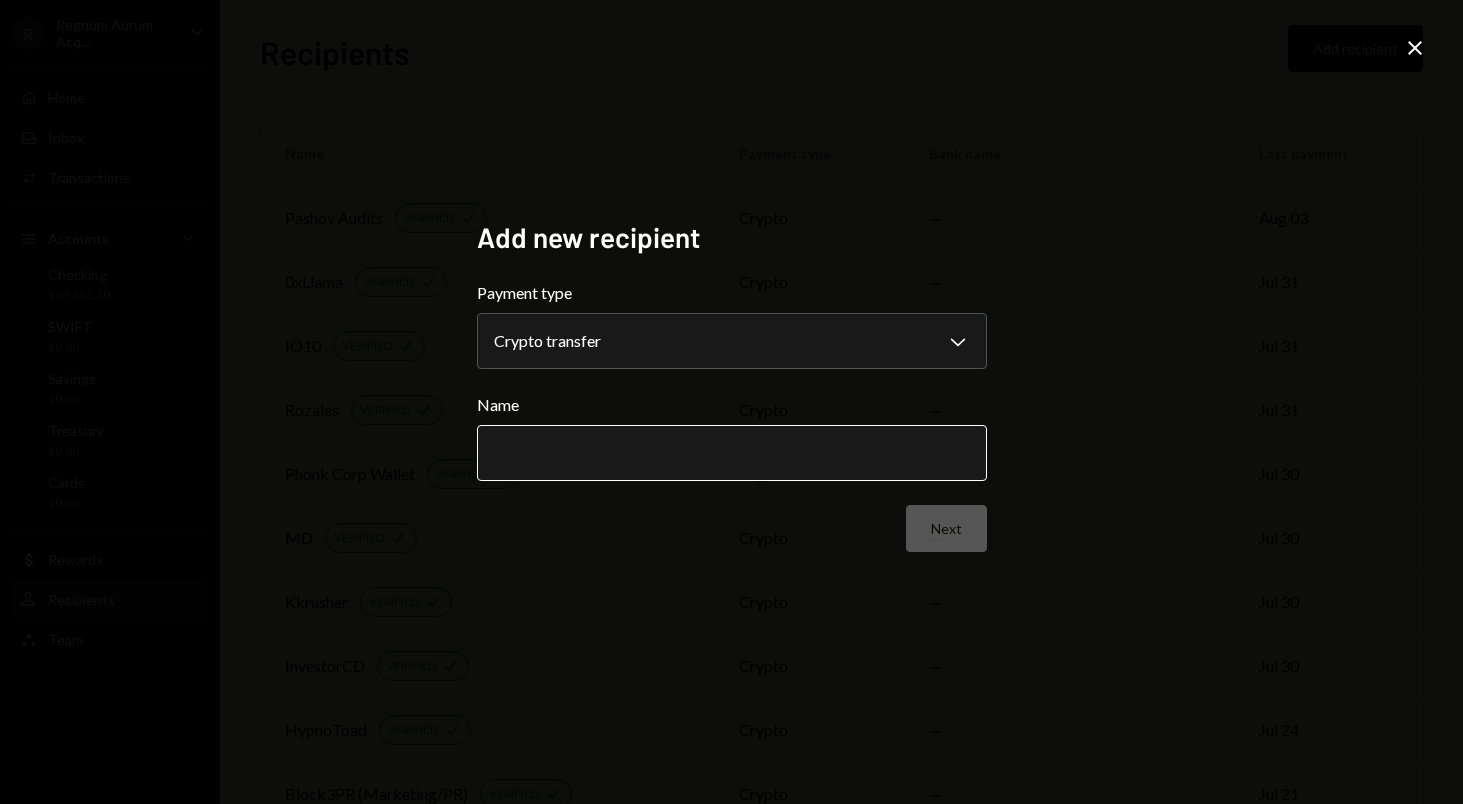 click on "Name" at bounding box center [732, 453] 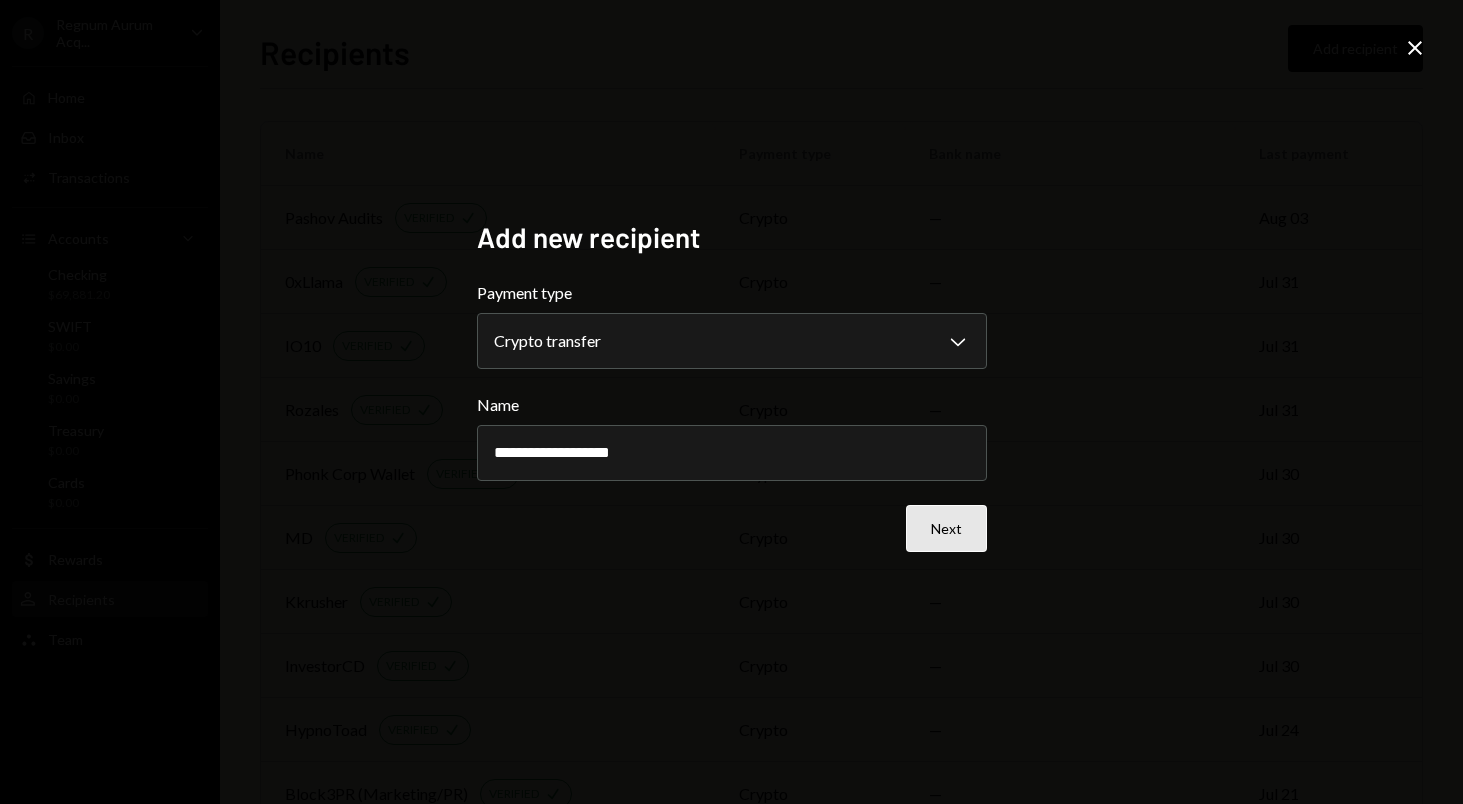 type on "**********" 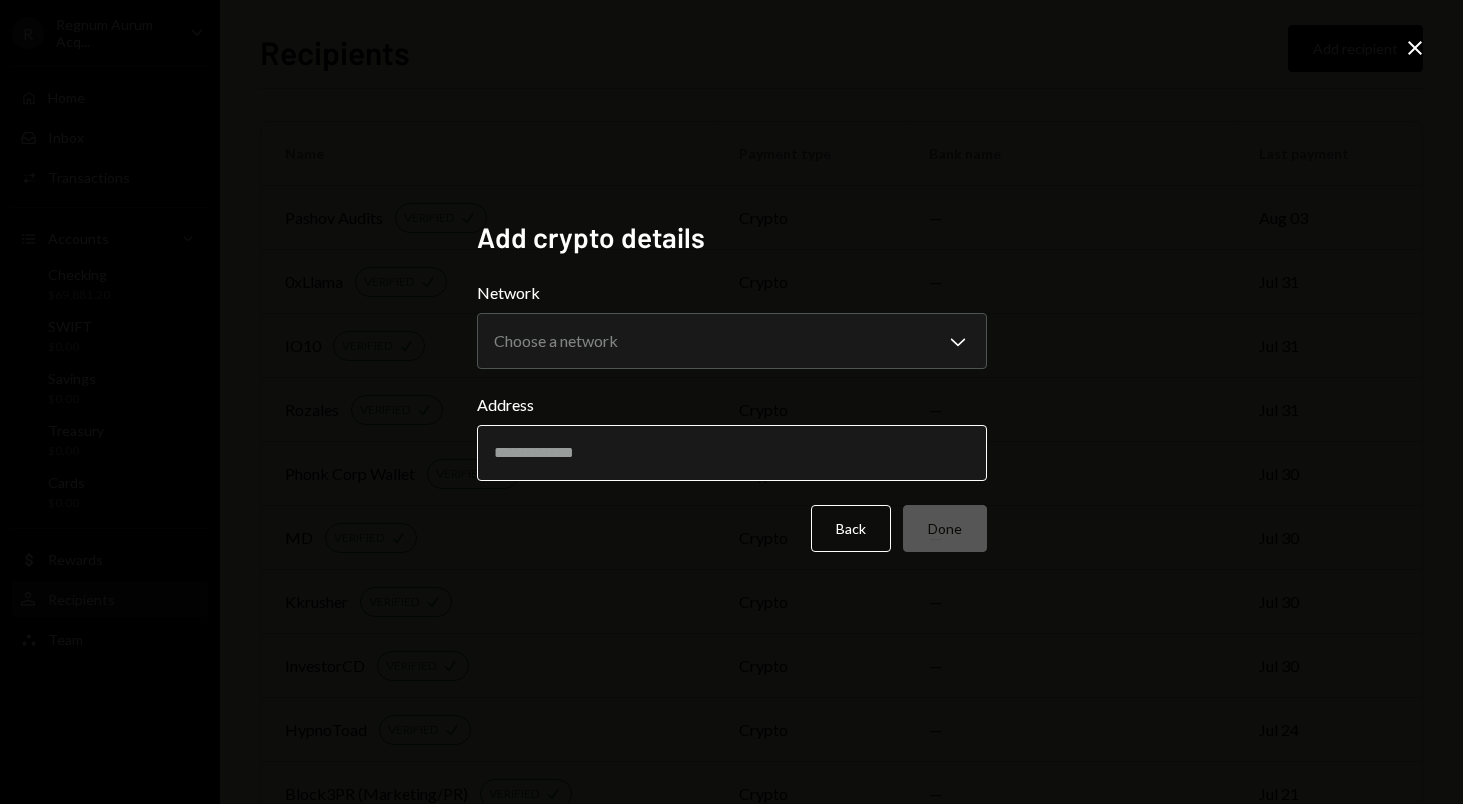 click on "Address" at bounding box center [732, 453] 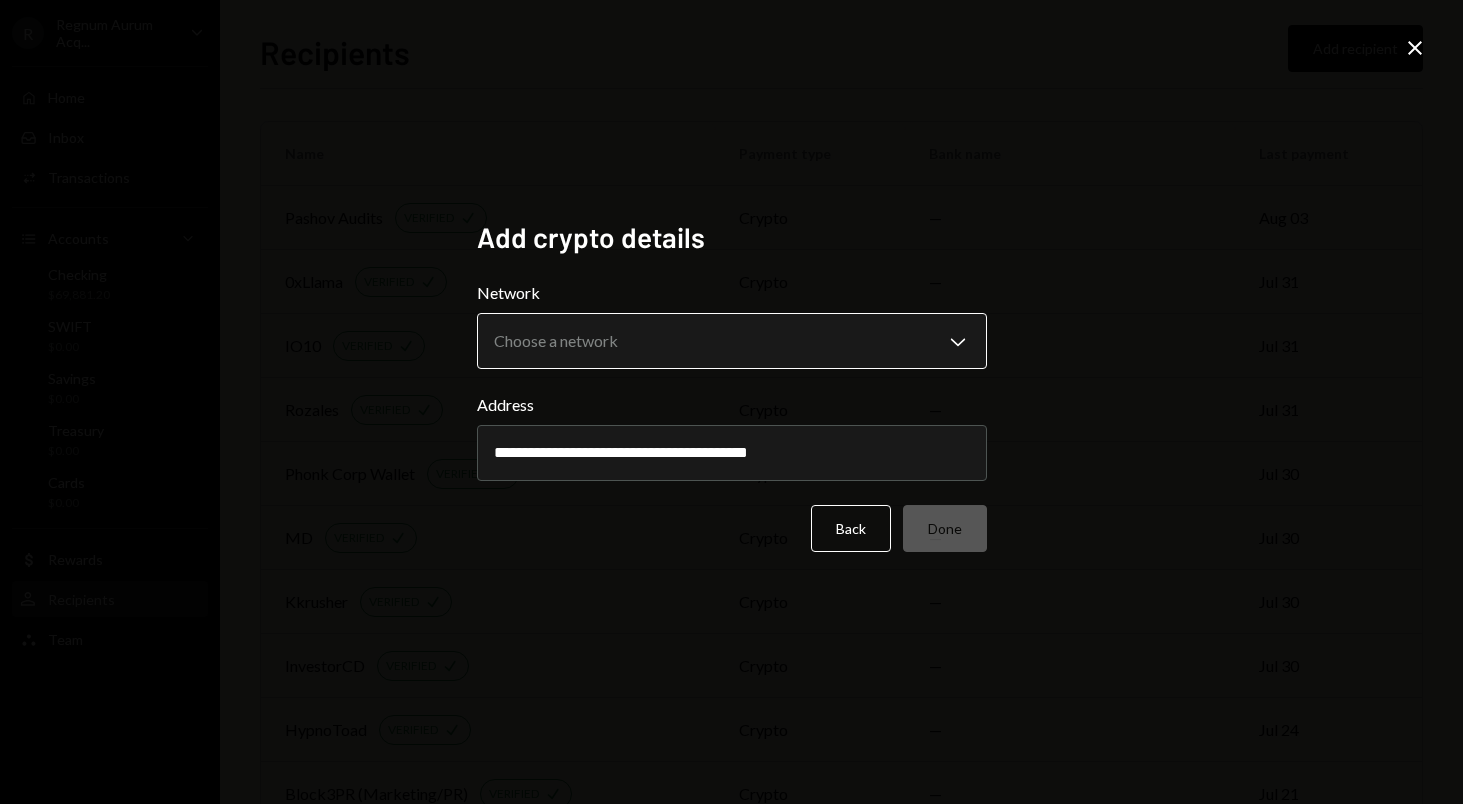 type on "**********" 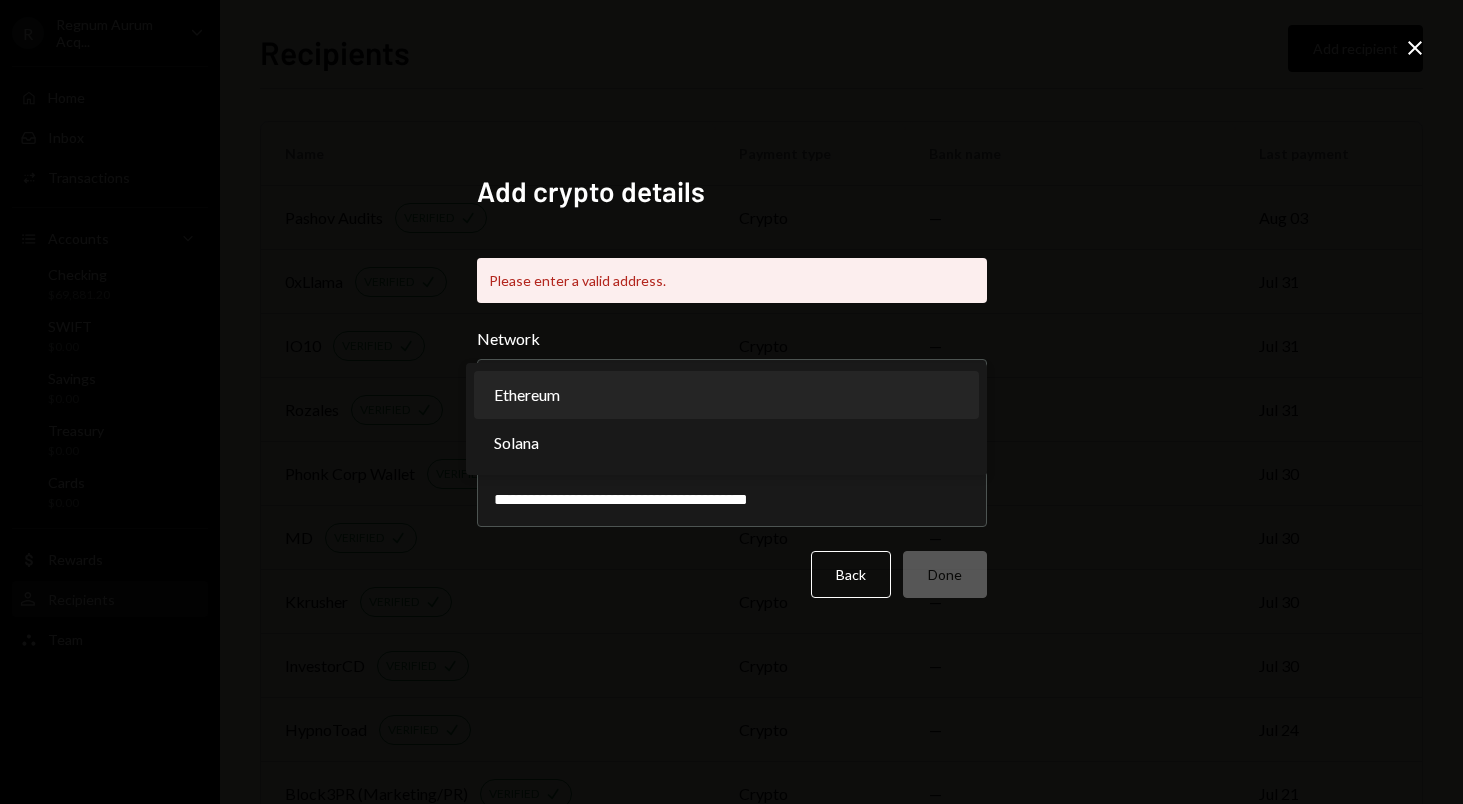 select on "**********" 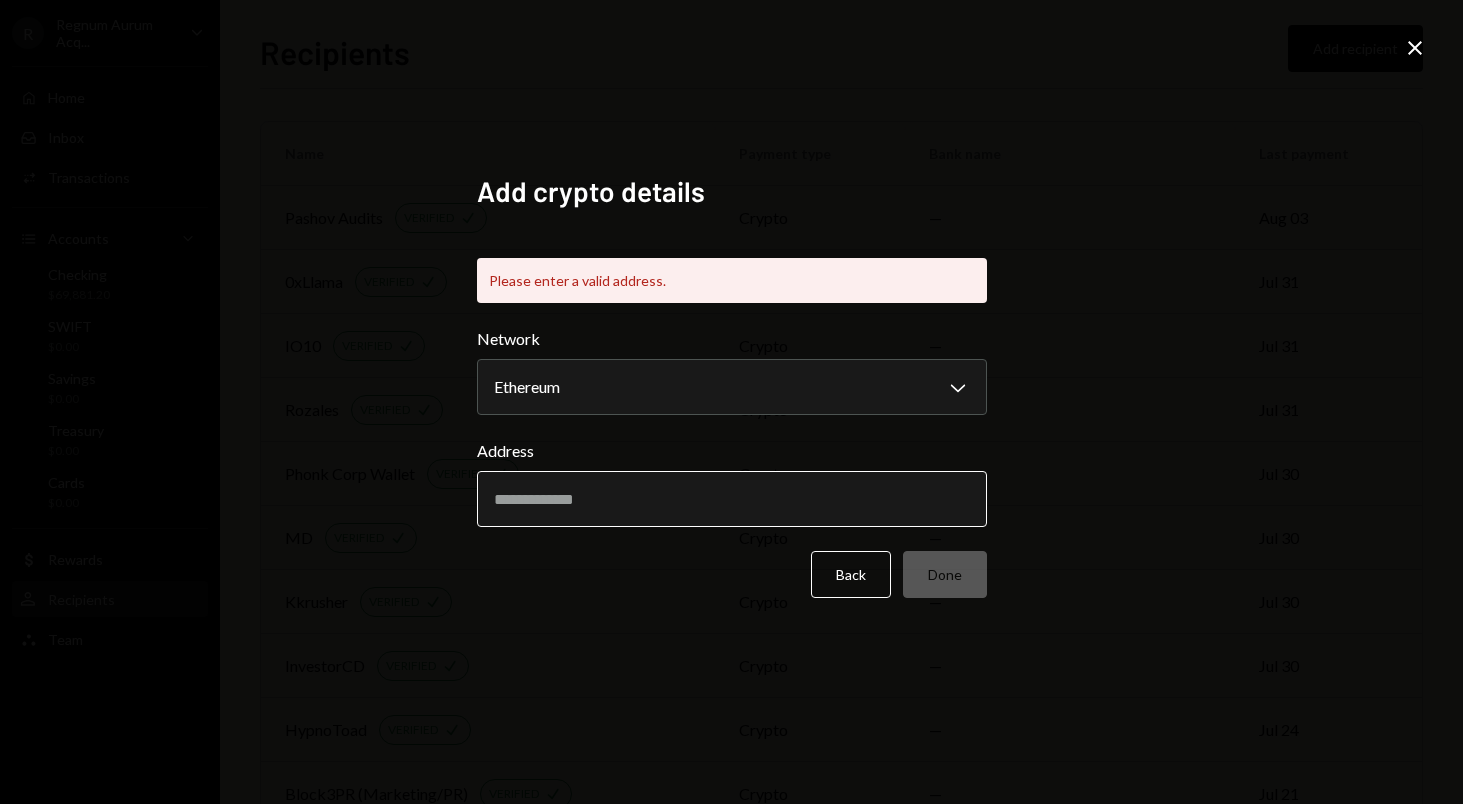 click on "Address" at bounding box center [732, 499] 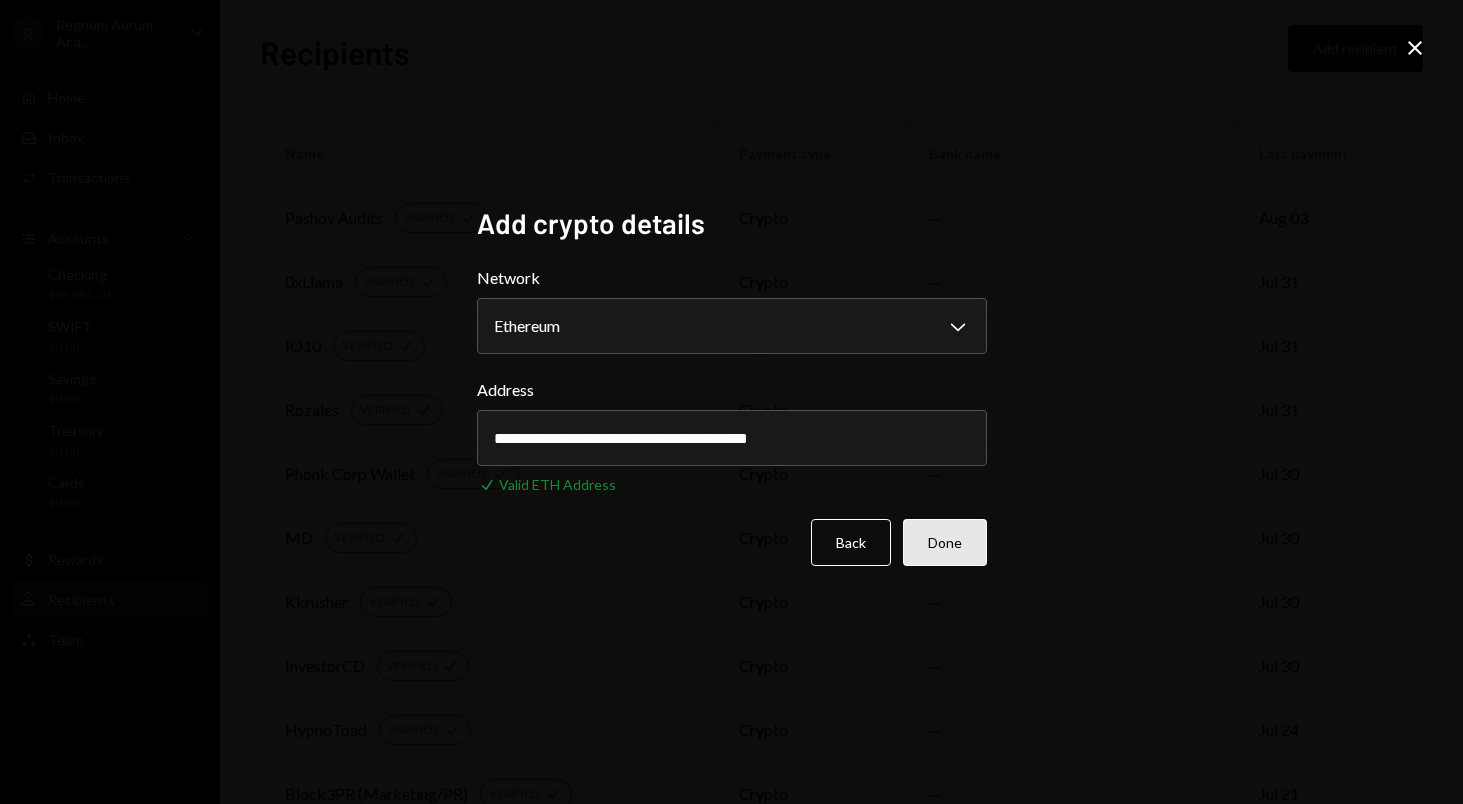 type on "**********" 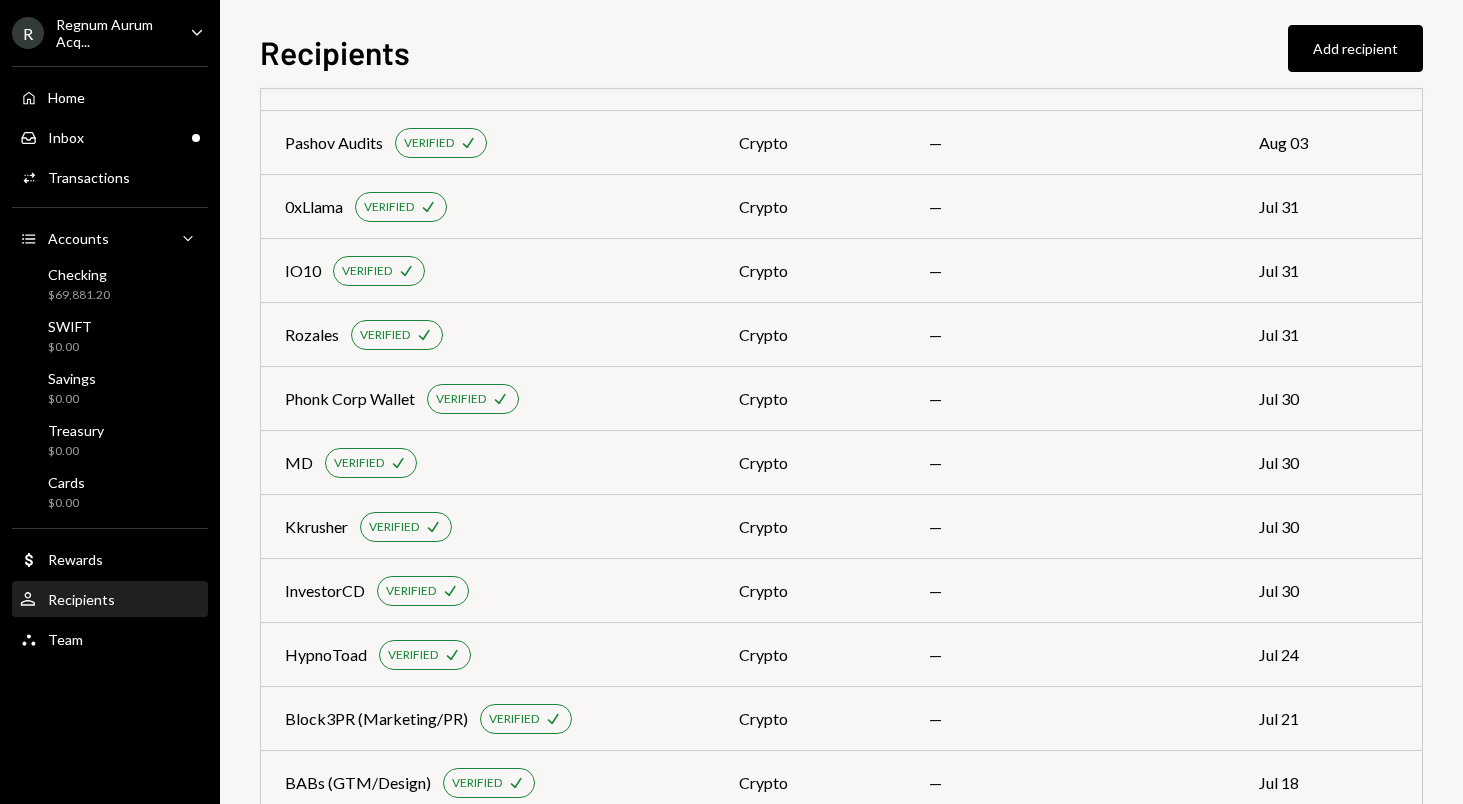 scroll, scrollTop: 80, scrollLeft: 0, axis: vertical 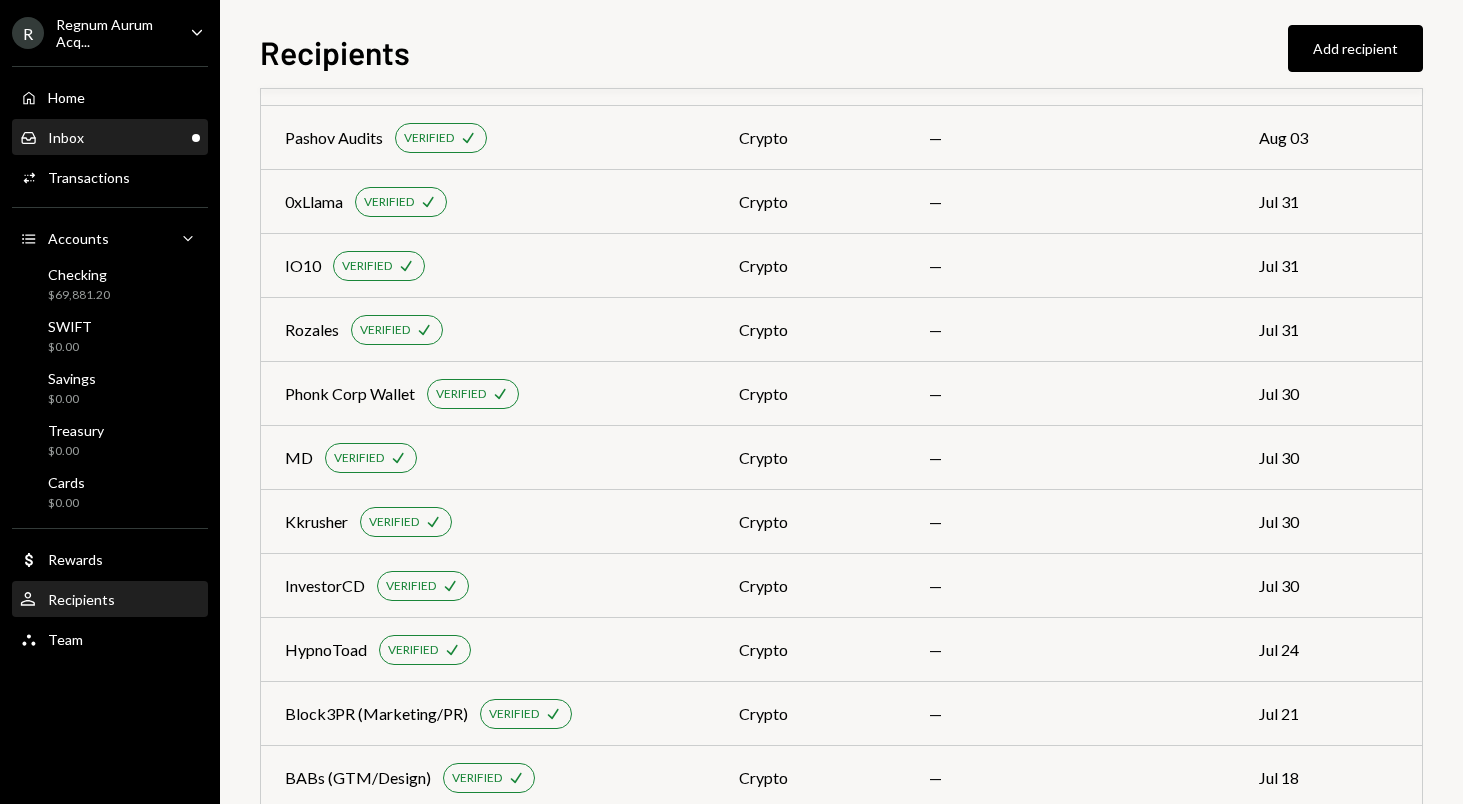 click on "Inbox Inbox" at bounding box center (110, 138) 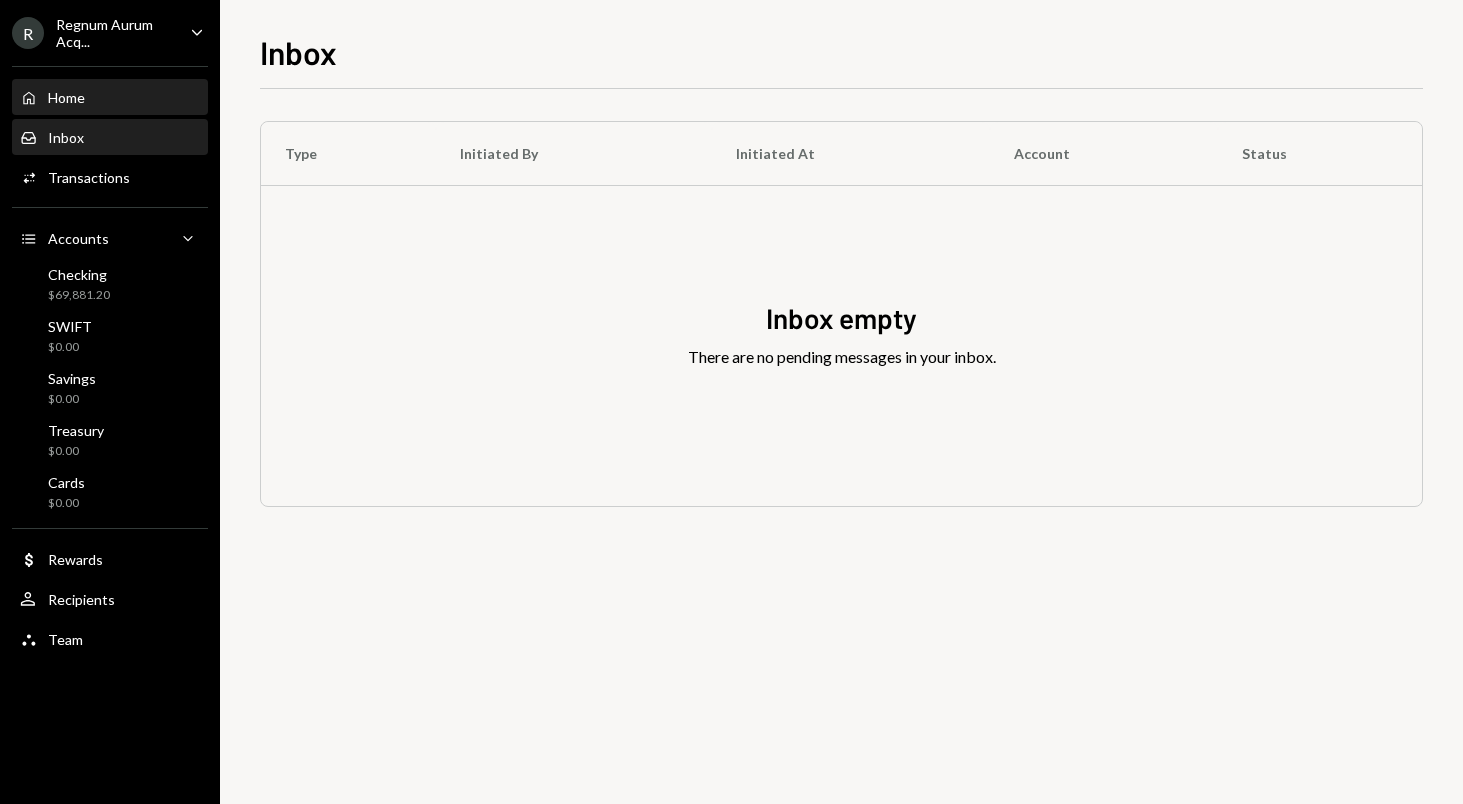 click on "Home Home" at bounding box center (110, 98) 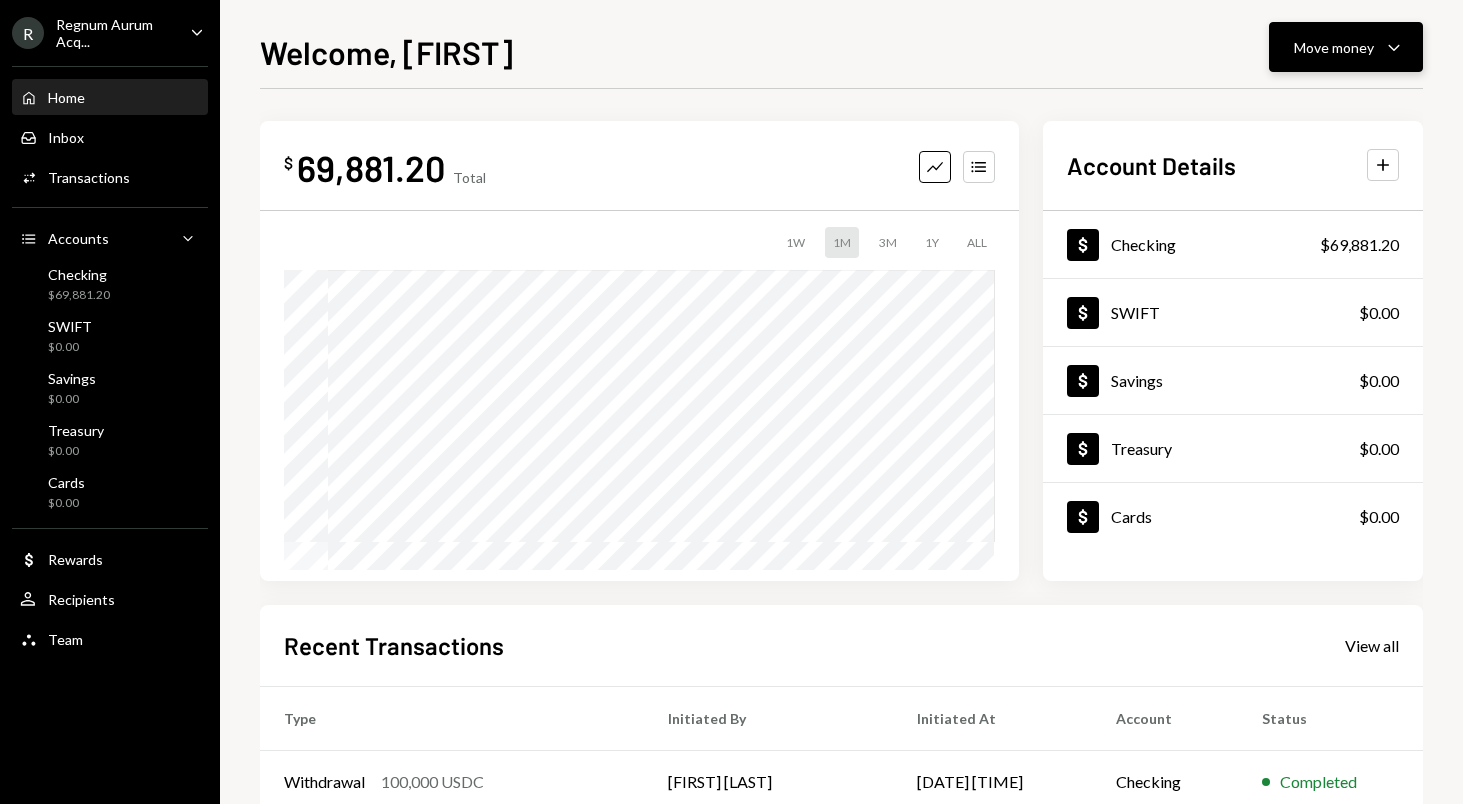 click on "Move money Caret Down" at bounding box center (1346, 47) 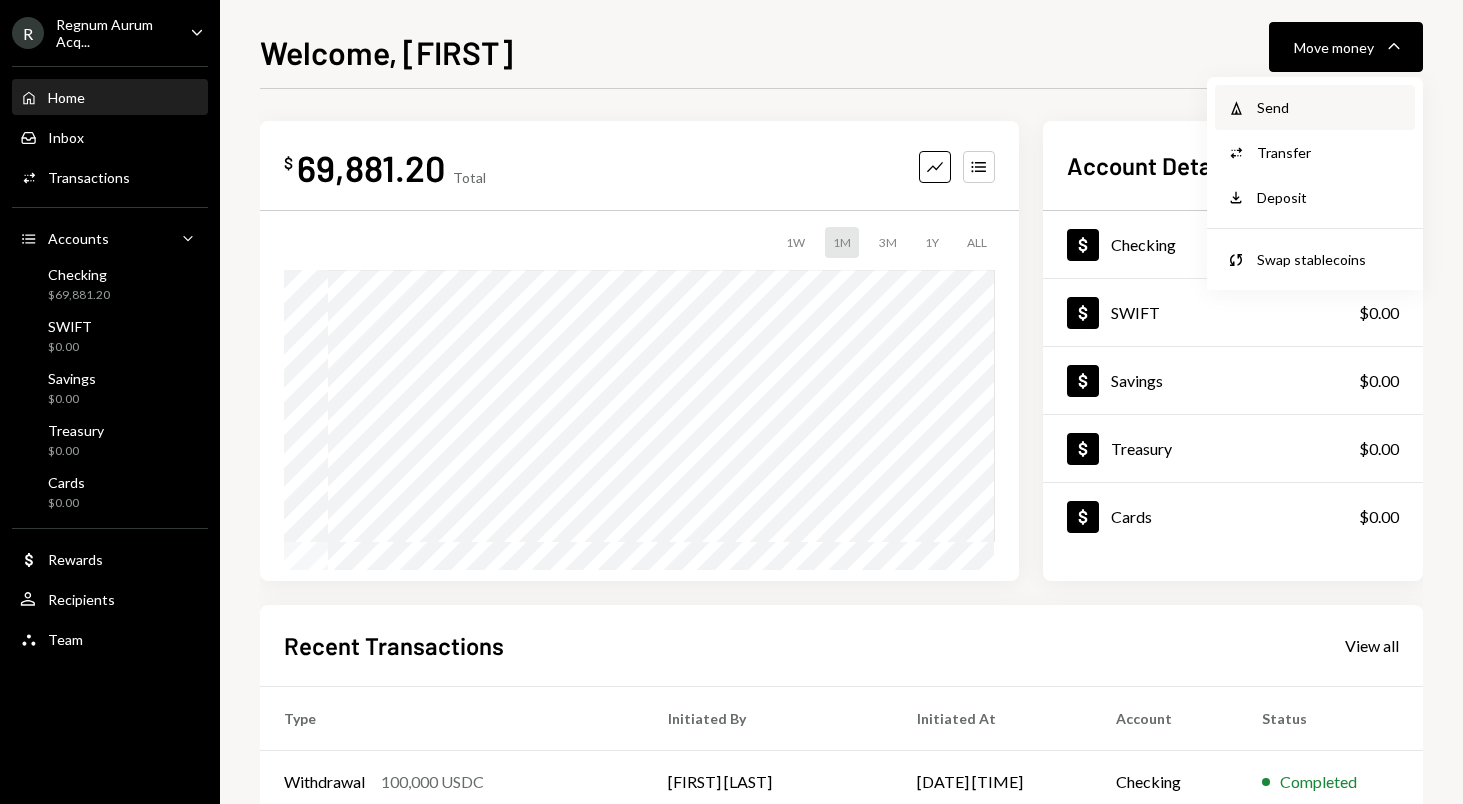 click on "Send" at bounding box center (1330, 107) 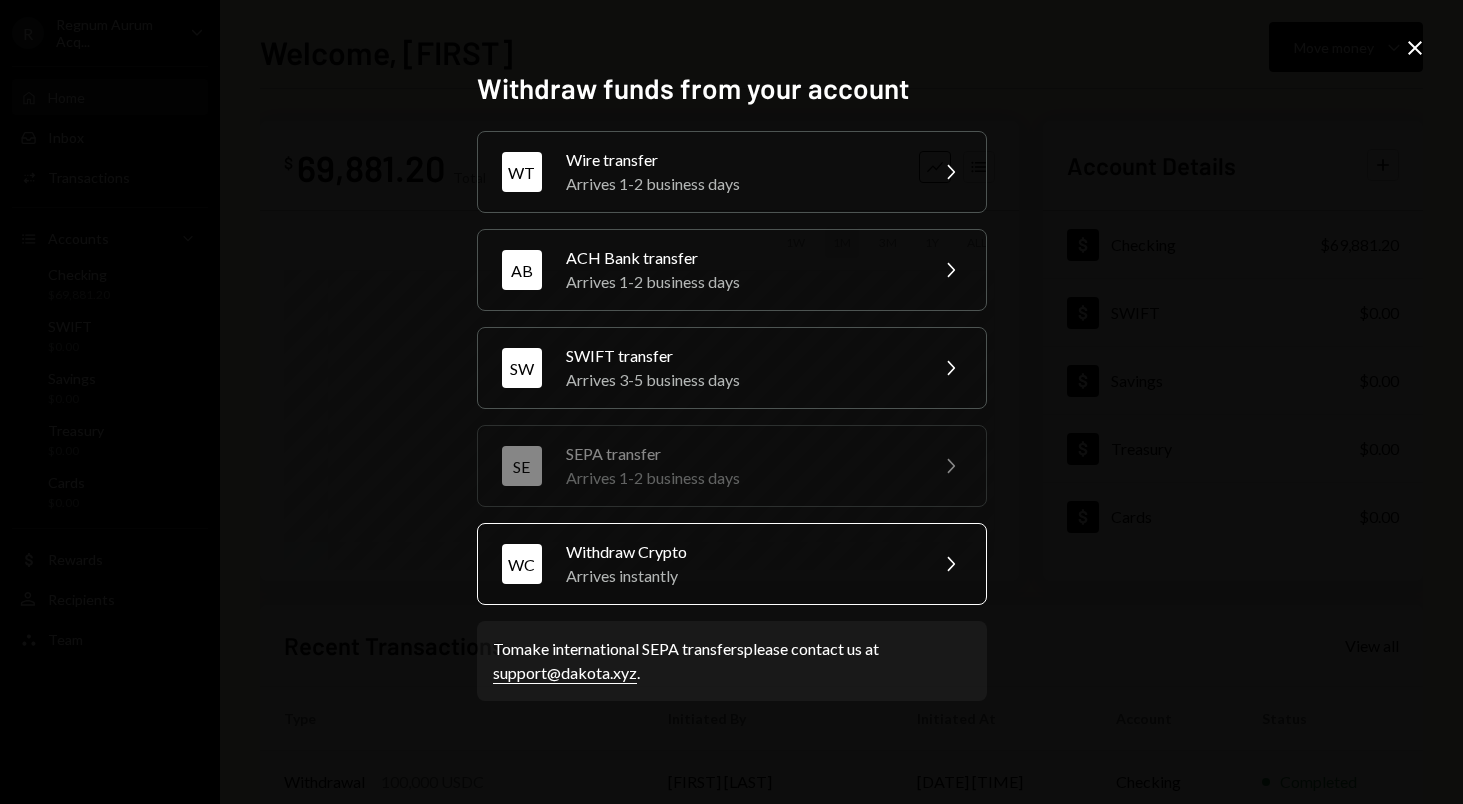 click on "Withdraw Crypto" at bounding box center [740, 552] 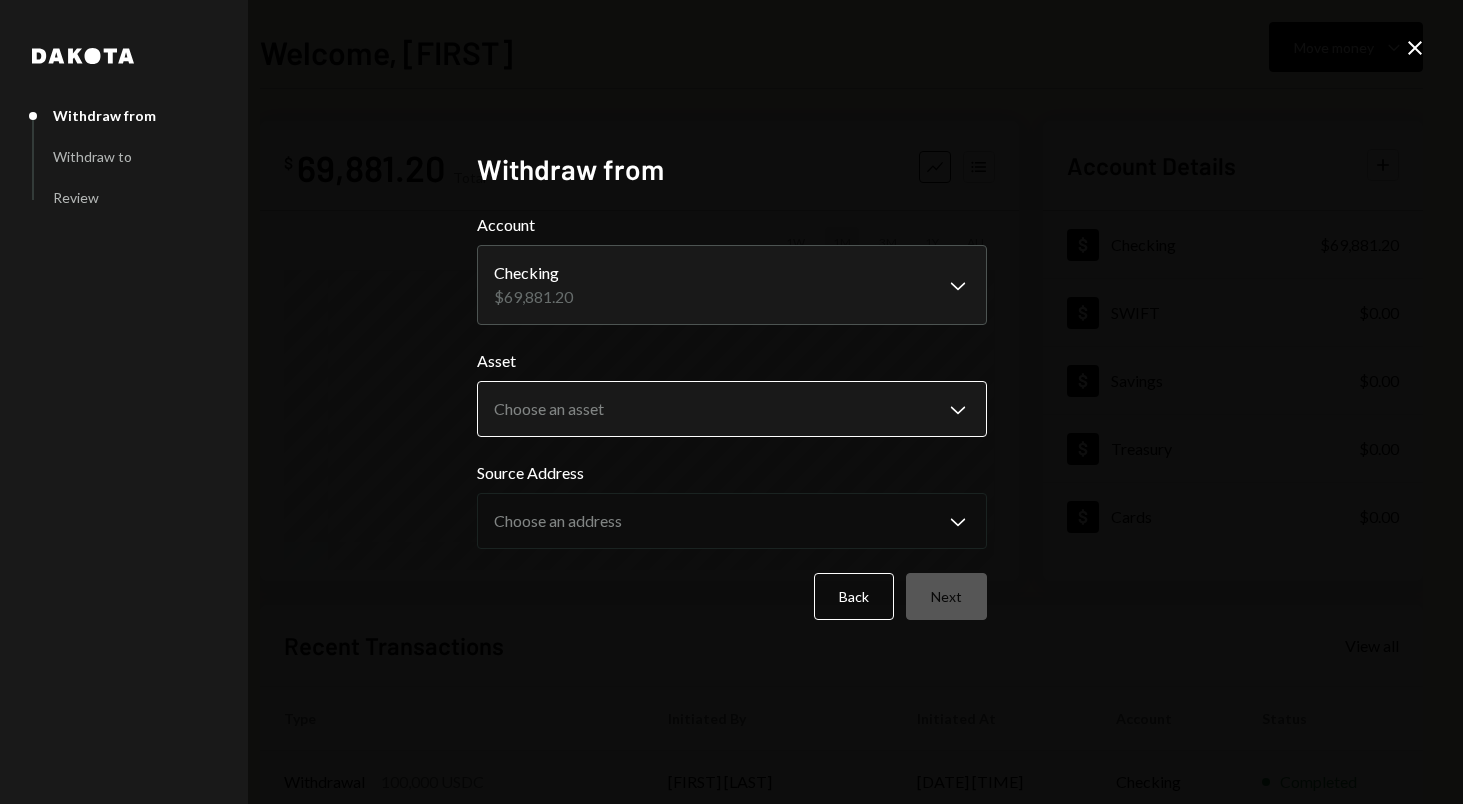 click on "R Regnum Aurum Acq... Caret Down Home Home Inbox Inbox Activities Transactions Accounts Accounts Caret Down Checking $69,881.20 SWIFT $0.00 Savings $0.00 Treasury $0.00 Cards $0.00 Dollar Rewards User Recipients Team Welcome, [FIRST] Move money Caret Down $ 69,881.20 Total Graph Accounts 1W 1M 3M 1Y ALL Account Details Plus Dollar Checking $69,881.20 Dollar SWIFT $0.00 Dollar Savings $0.00 Dollar Treasury $0.00 Dollar Cards $0.00 Recent Transactions View all Type Initiated By Initiated At Account Status Withdrawal 100,000  USDC [FIRST] [LAST] [DATE] [TIME] Checking Completed Deposit 99,765.6100  USDC 0x[REDACTED] Copy [DATE] [TIME] Checking Completed Deposit 10,000  DKUSD 0x[REDACTED] Copy [DATE] [TIME] Checking Completed Stablecoin Conversion $10,000.00 [FIRST] [LAST] [DATE] [TIME] Checking Completed Withdrawal 8,333.33  USDC [FIRST] [LAST] [DATE] [TIME] Checking Completed Welcome, [FIRST] - Dakota Dakota Withdraw from Withdraw to Review Withdraw from Account Checking $69,881.20 Asset ****" at bounding box center (731, 402) 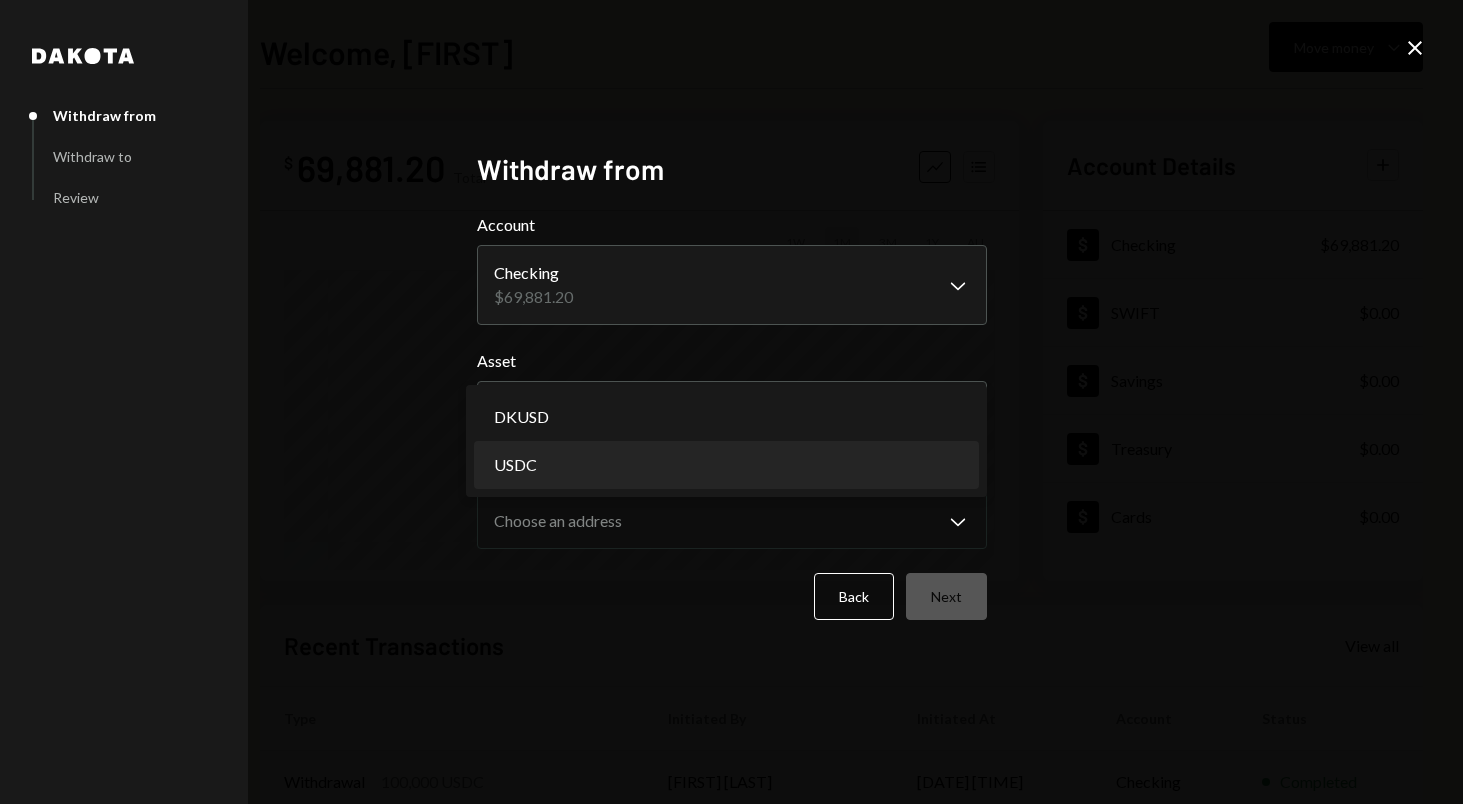 select on "****" 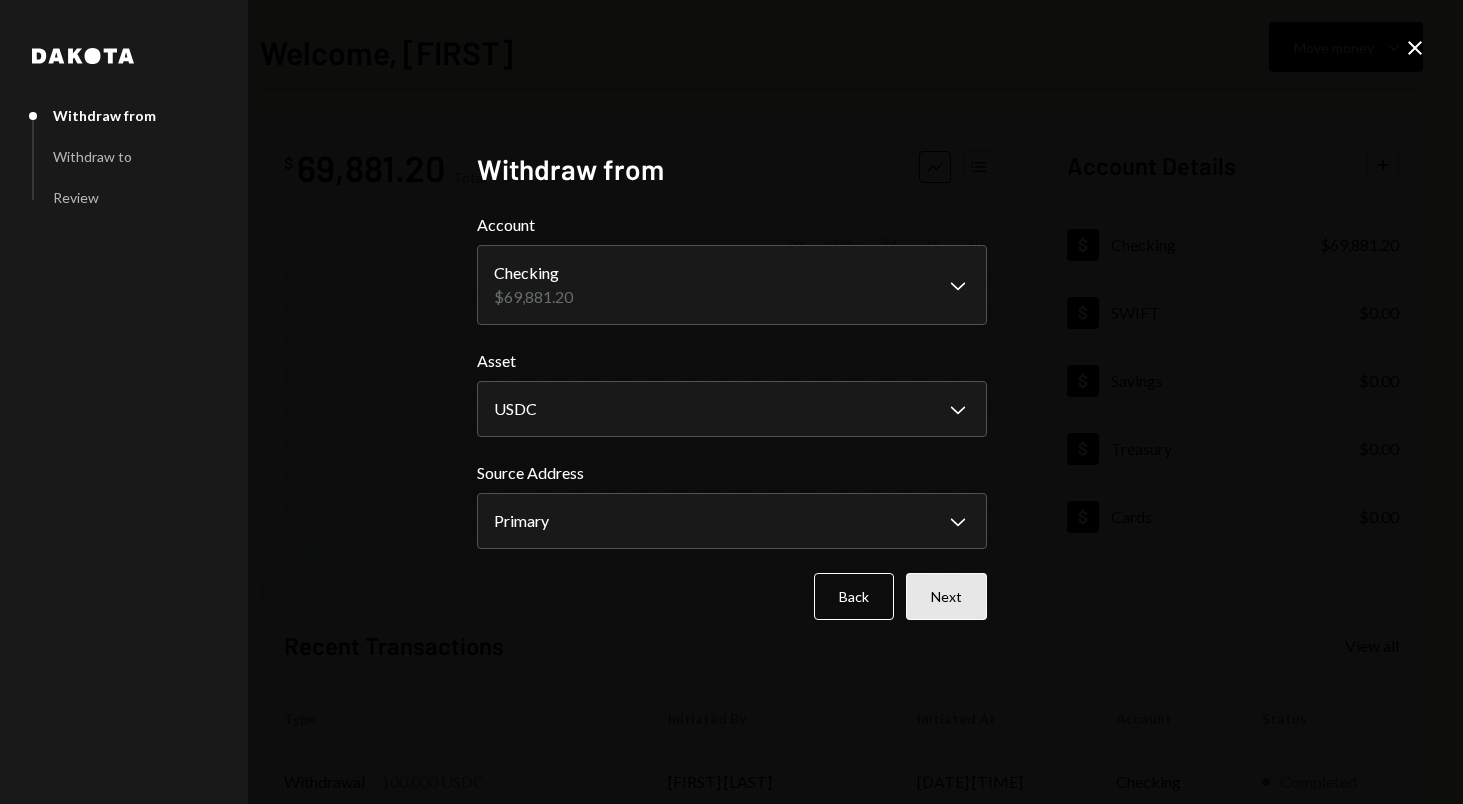 click on "Next" at bounding box center [946, 596] 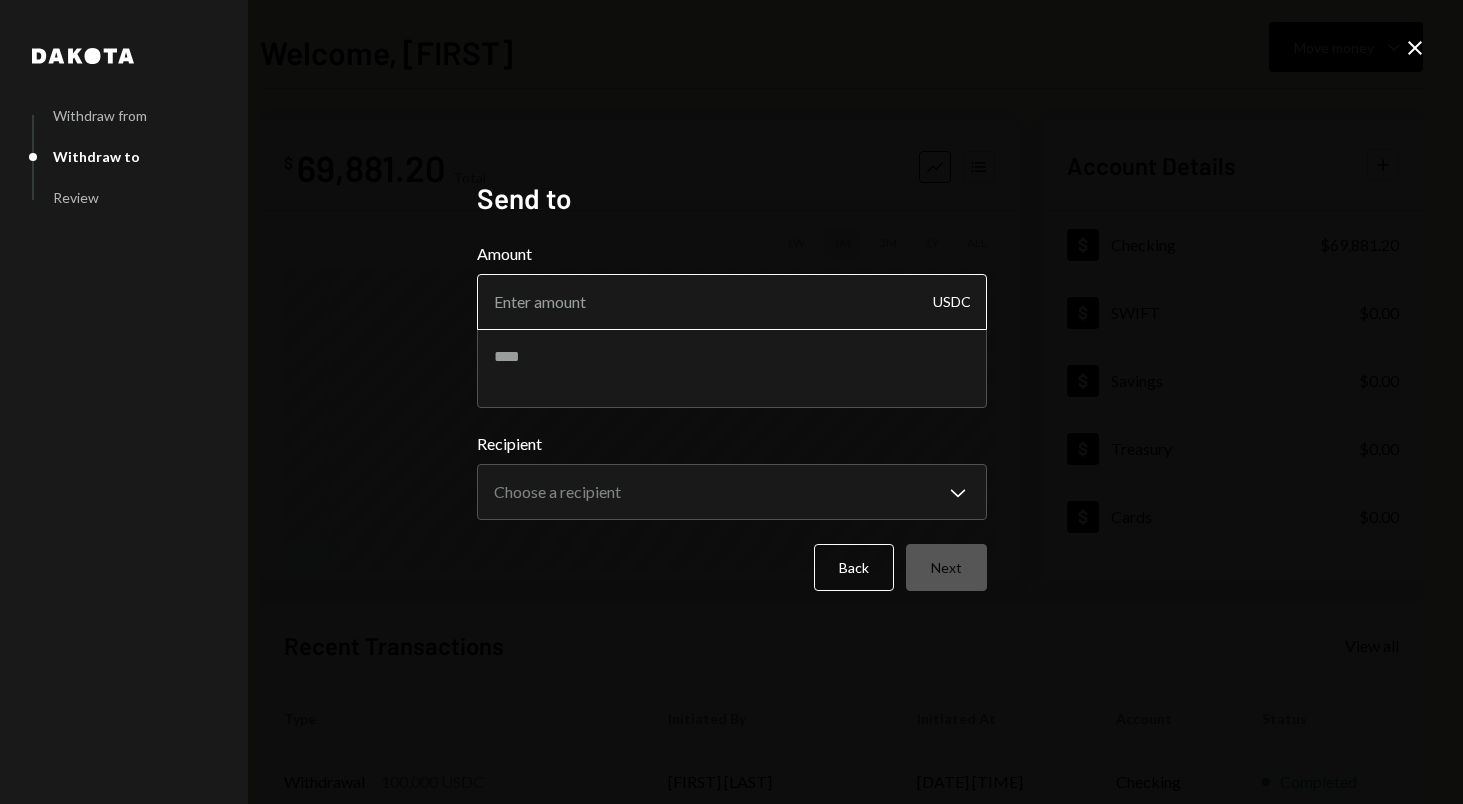click on "Amount" at bounding box center [732, 302] 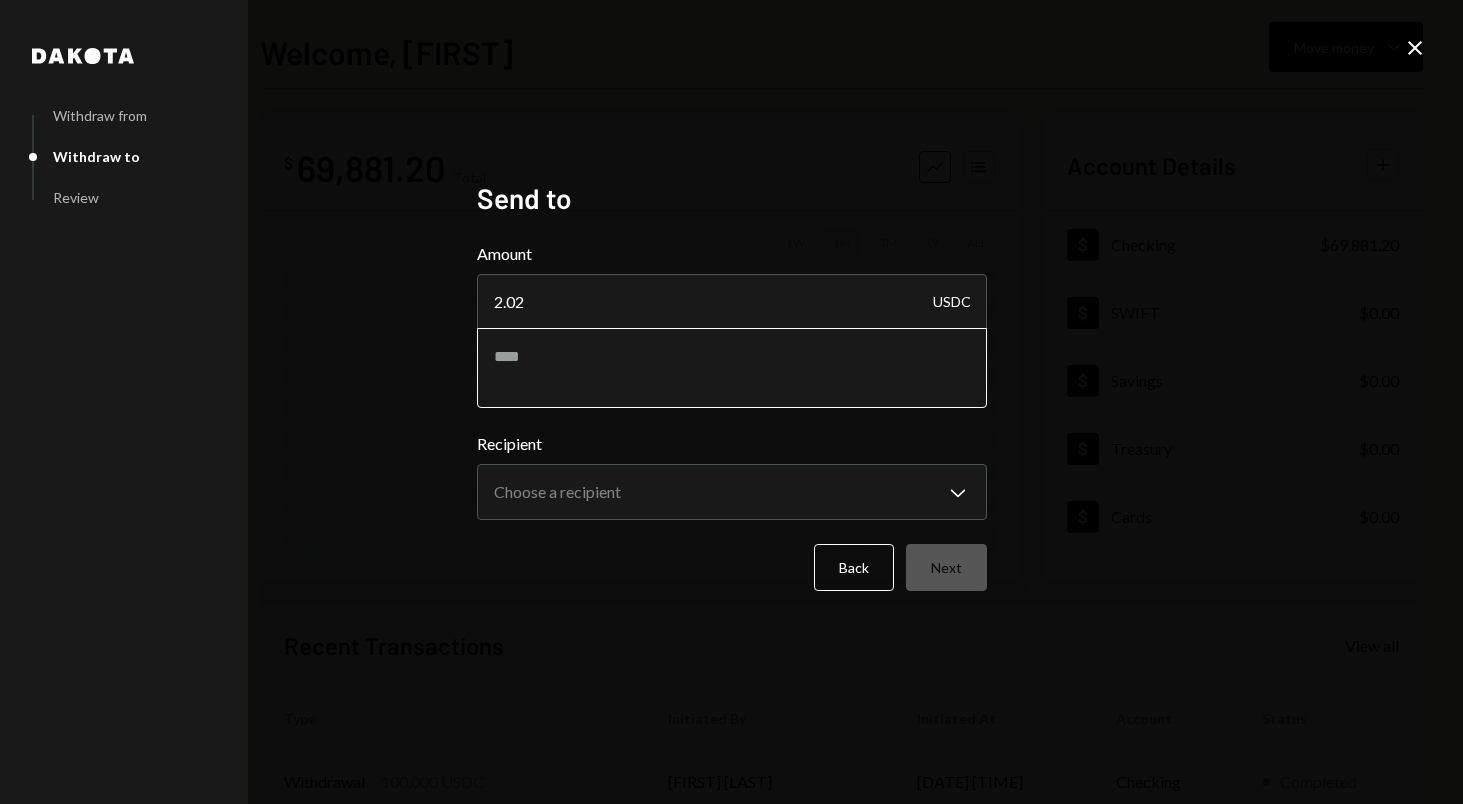type on "2.02" 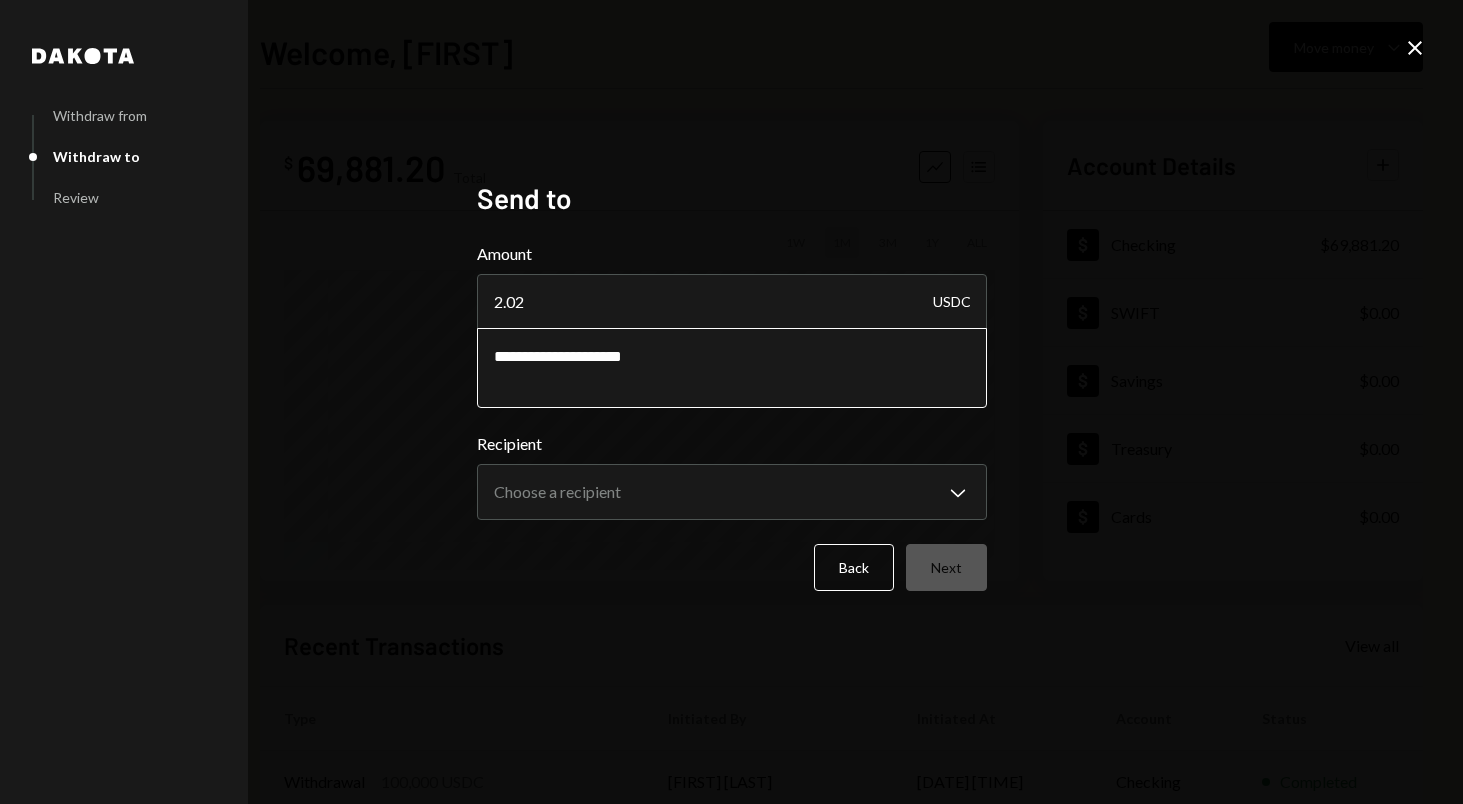 paste on "**********" 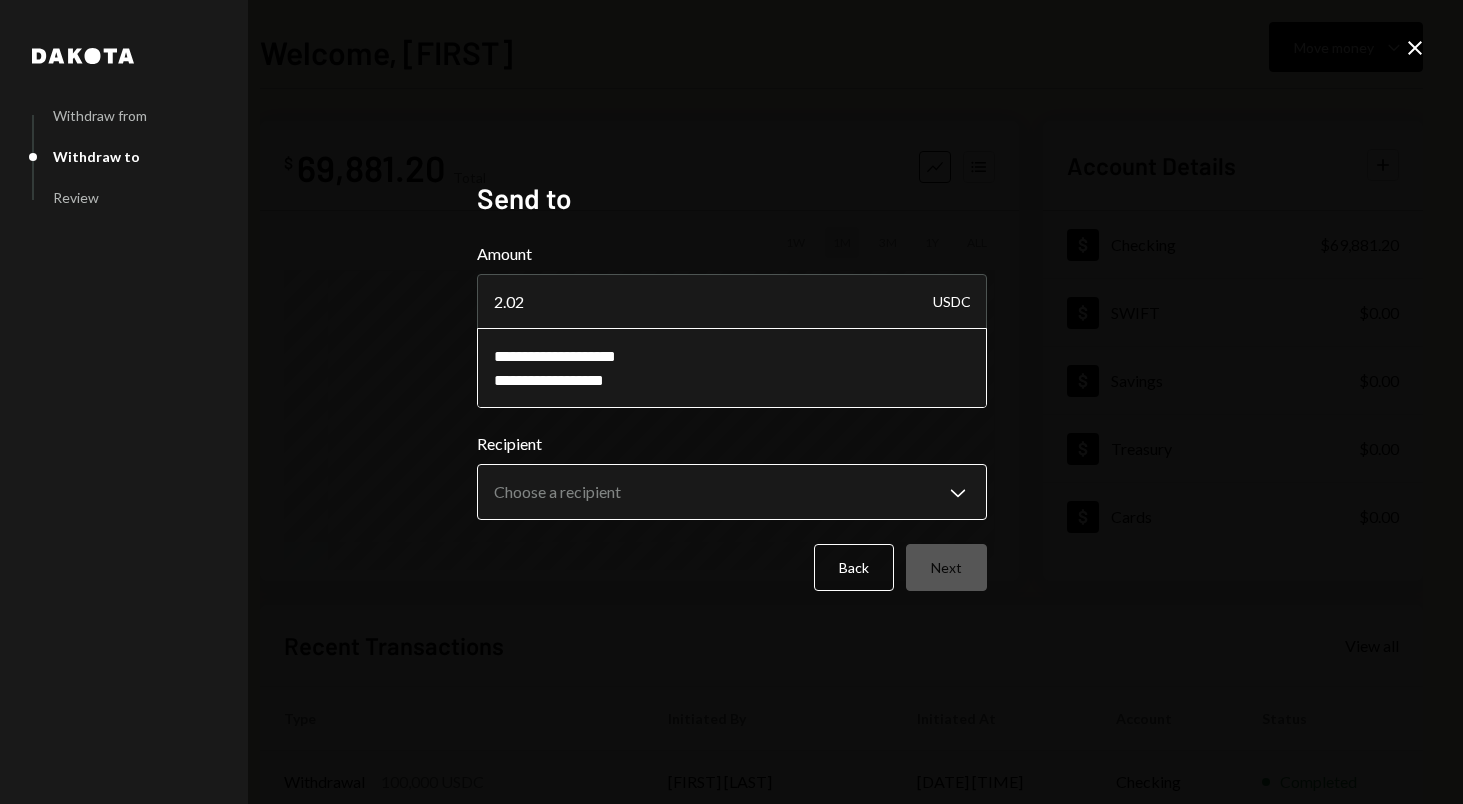 type on "**********" 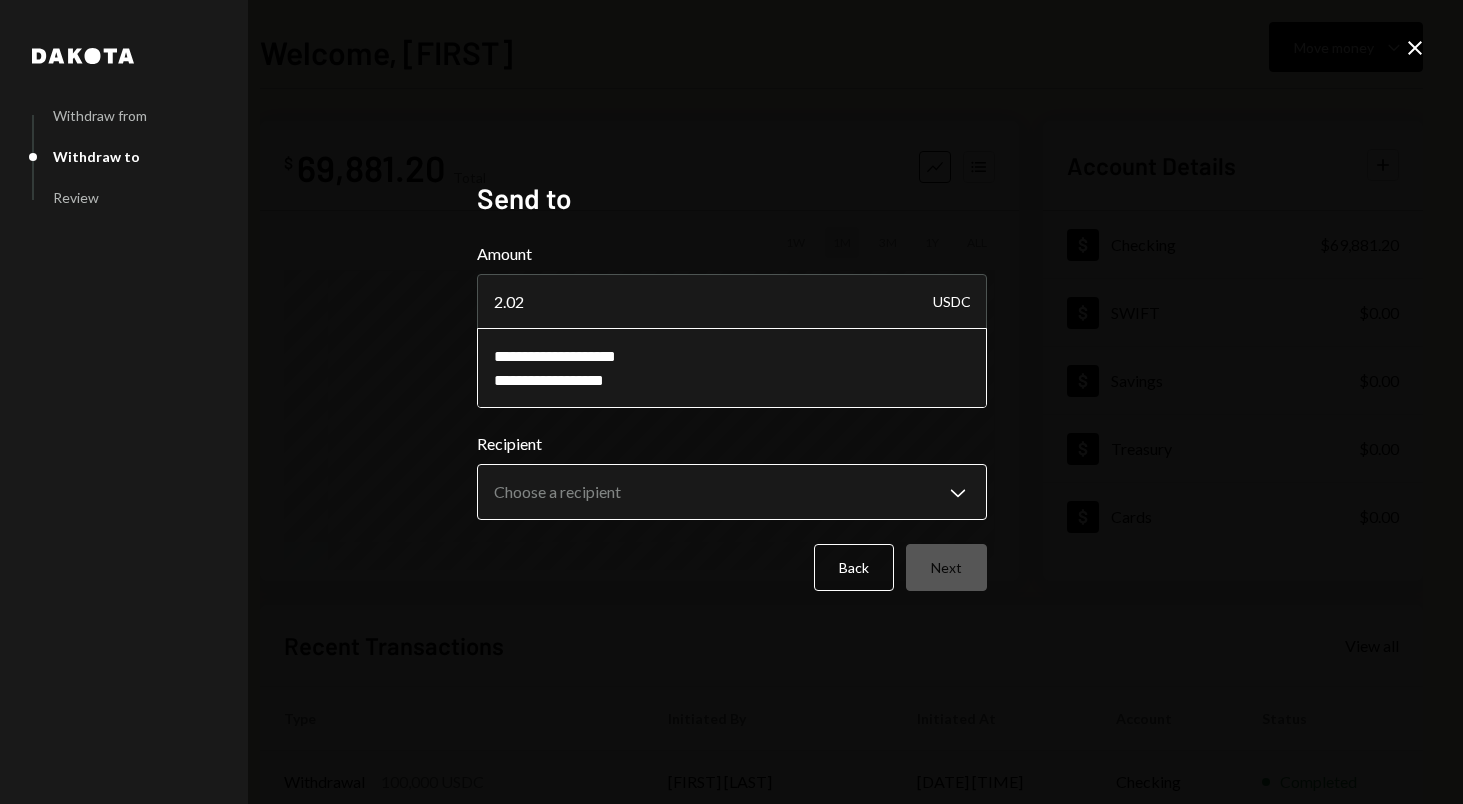click on "R Regnum Aurum Acq... Caret Down Home Home Inbox Inbox Activities Transactions Accounts Accounts Caret Down Checking $69,881.20 SWIFT $0.00 Savings $0.00 Treasury $0.00 Cards $0.00 Dollar Rewards User Recipients Team Team Welcome, [FIRST] Move money Caret Down $ 69,881.20 Total Graph Accounts 1W 1M 3M 1Y ALL Account Details Plus Dollar Checking $69,881.20 Dollar SWIFT $0.00 Dollar Savings $0.00 Dollar Treasury $0.00 Dollar Cards $0.00 Recent Transactions View all Type Initiated By Initiated At Account Status Withdrawal 100,000  USDC [FIRST] [LAST] [DATE] [TIME] Checking Completed Deposit 99,765.6100  USDC 0x[REDACTED] Copy [DATE] [TIME] Checking Completed Deposit 10,000  DKUSD 0x[REDACTED] Copy [DATE] [TIME] Checking Completed Stablecoin Conversion $10,000.00 [FIRST] [LAST] [DATE] [TIME] Checking Completed Withdrawal 8,333.33  USDC [FIRST] [LAST] [DATE] [TIME] Checking Completed Welcome, [FIRST] - Dakota Dakota Withdraw from Withdraw to Review Send to Amount 2.02 USDC Recipient Chevron Down ****" at bounding box center [731, 402] 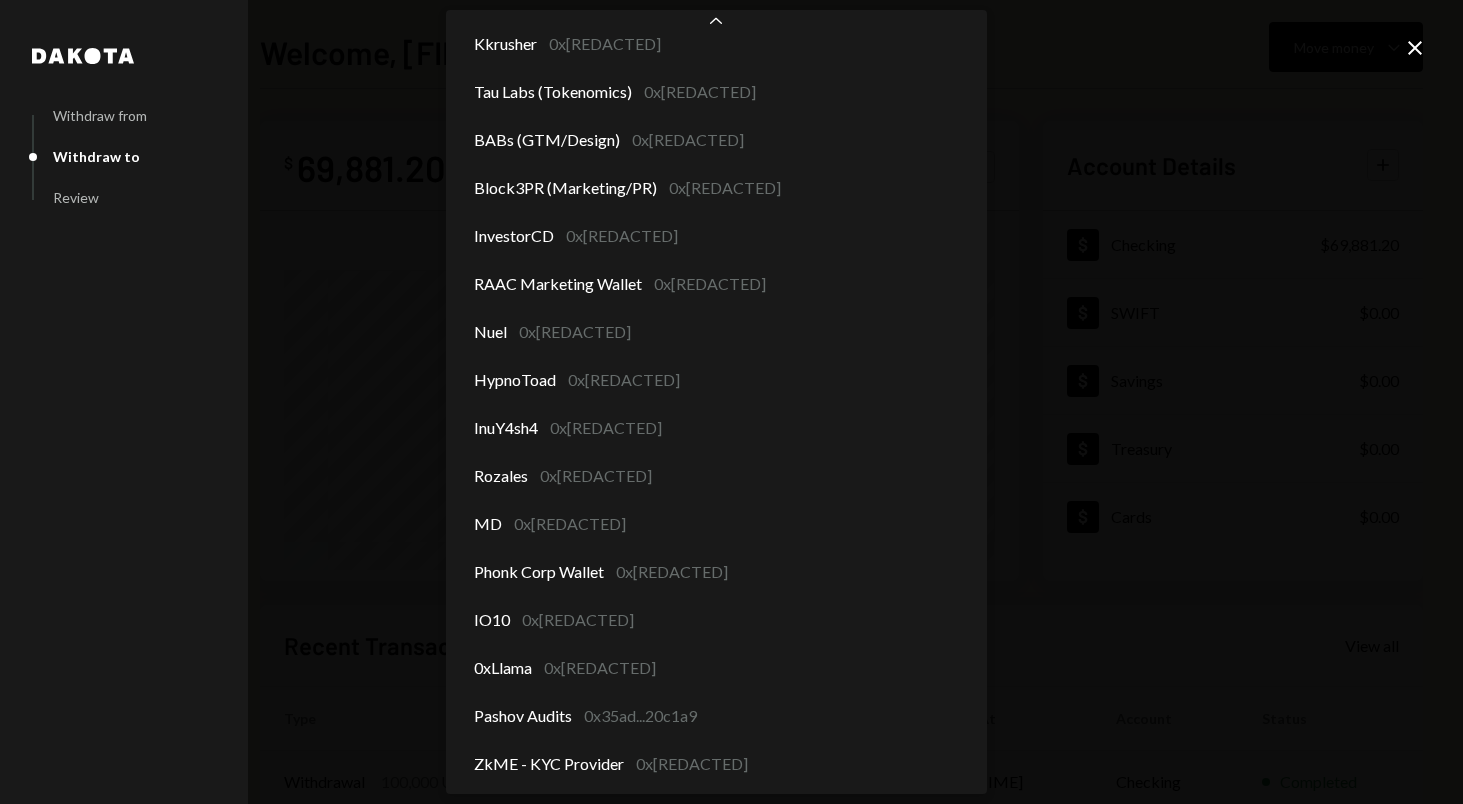 scroll, scrollTop: 72, scrollLeft: 0, axis: vertical 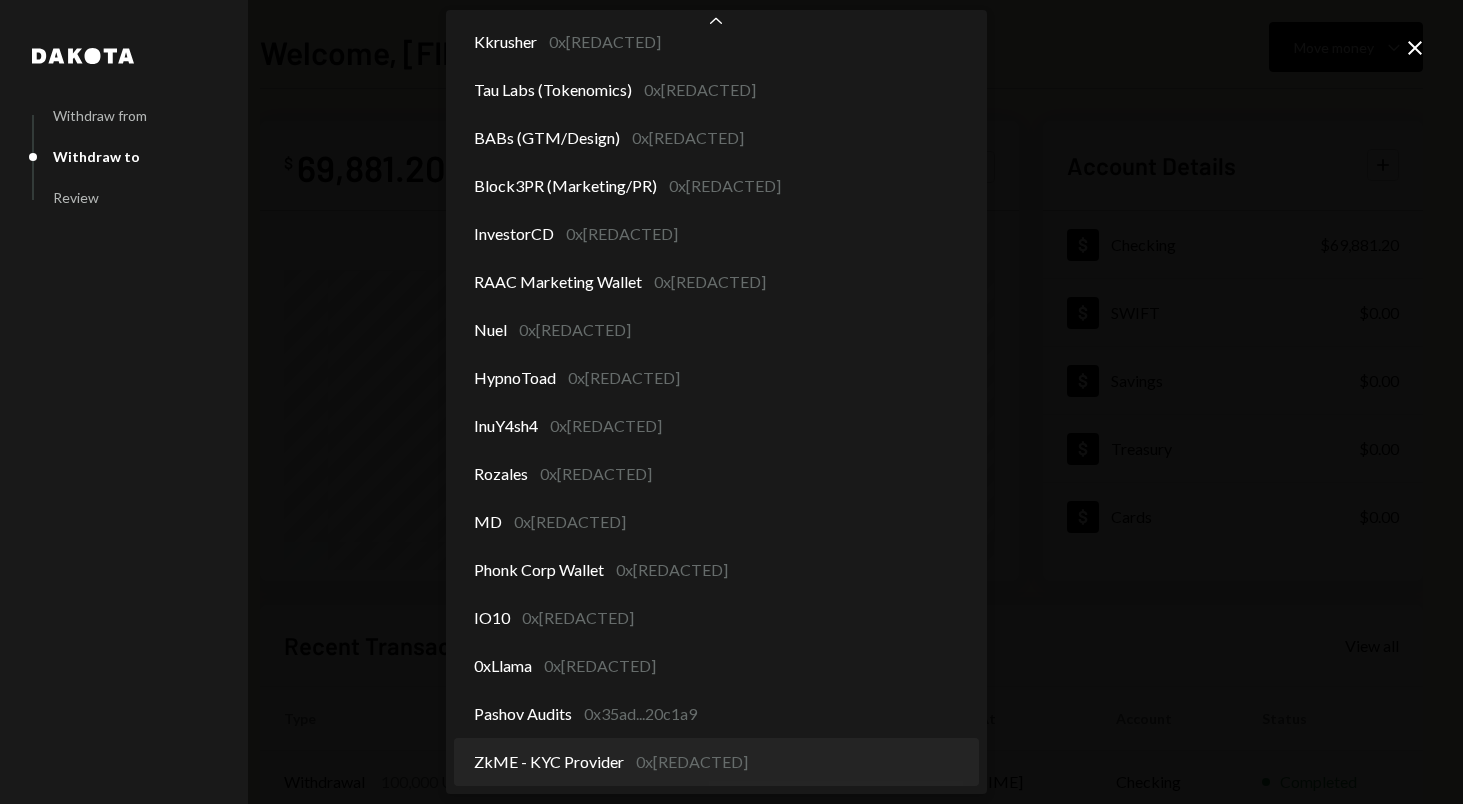 select on "**********" 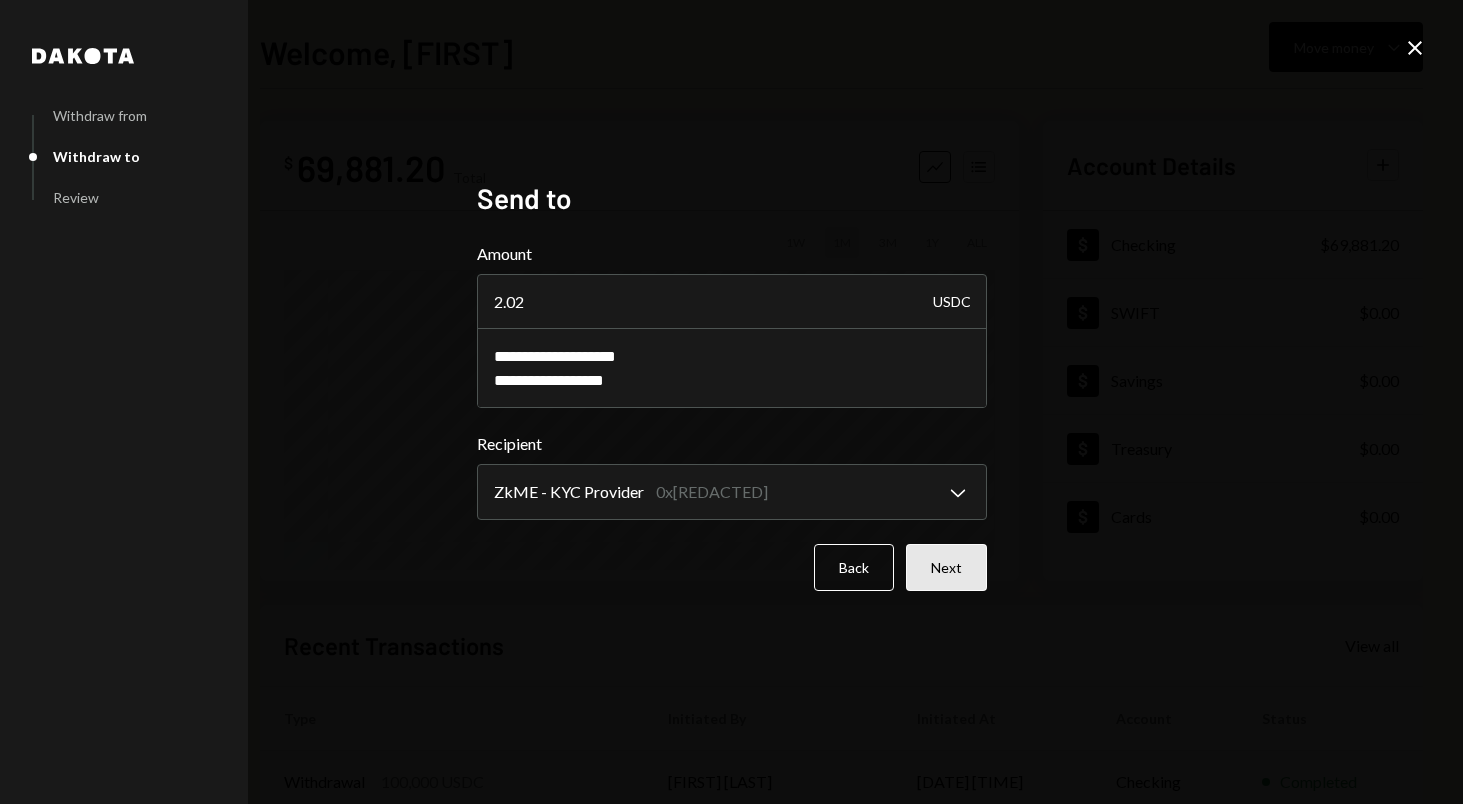 click on "Next" at bounding box center (946, 567) 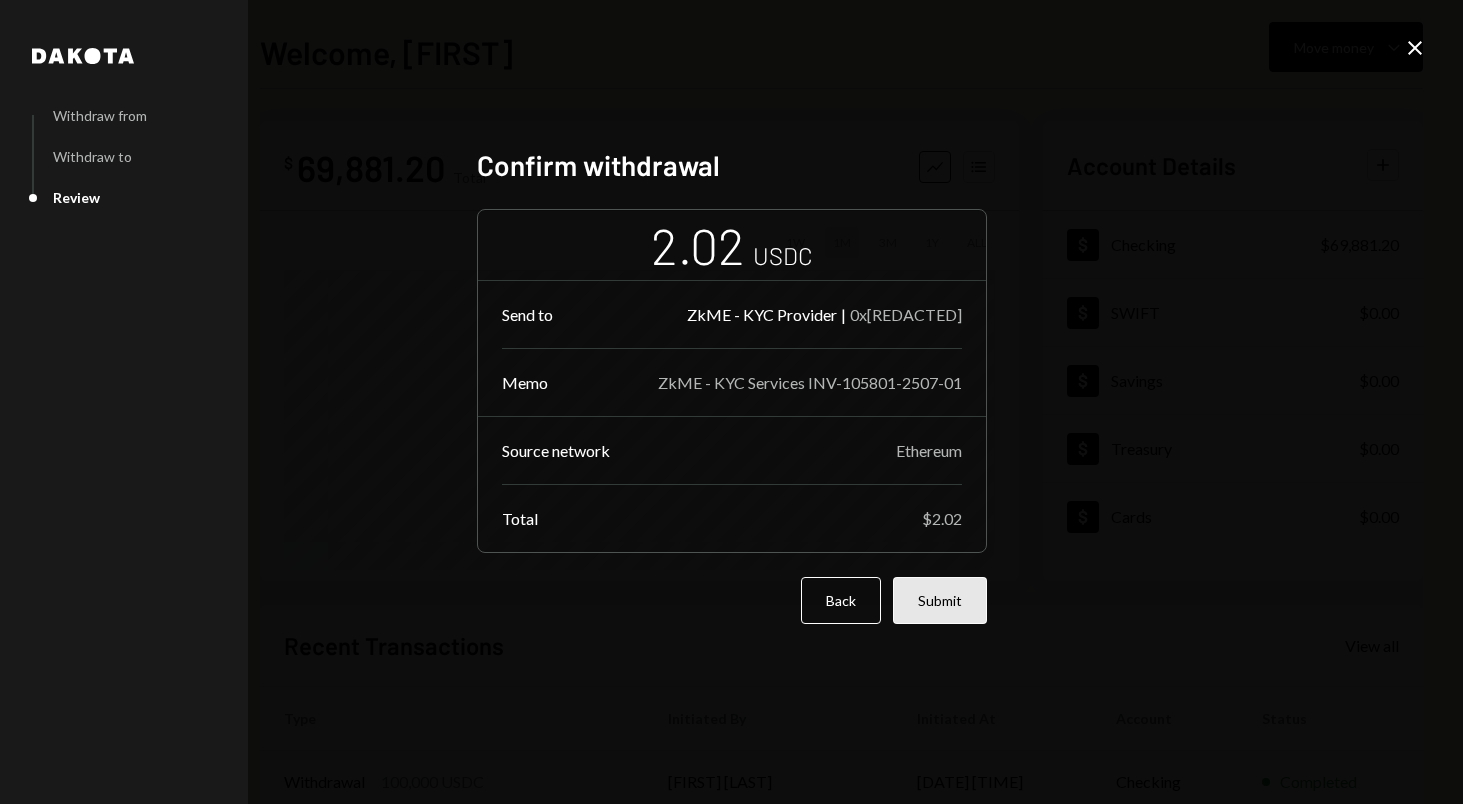 click on "Submit" at bounding box center [940, 600] 